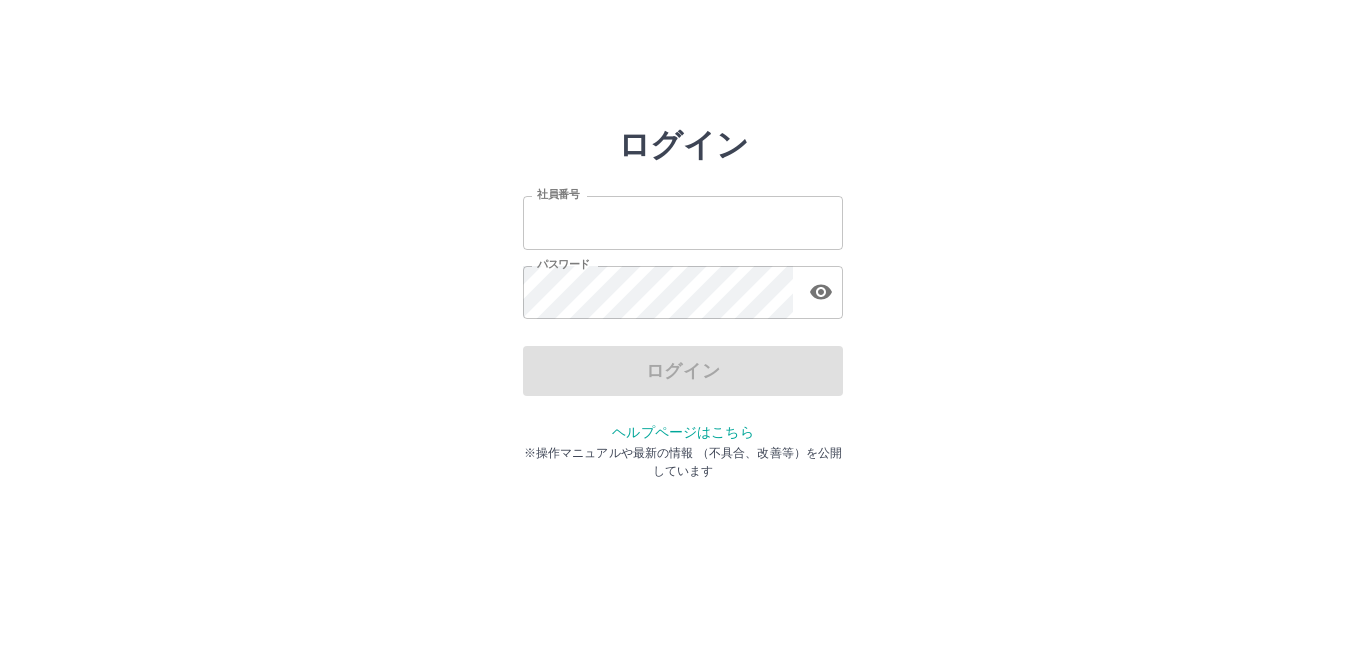 scroll, scrollTop: 0, scrollLeft: 0, axis: both 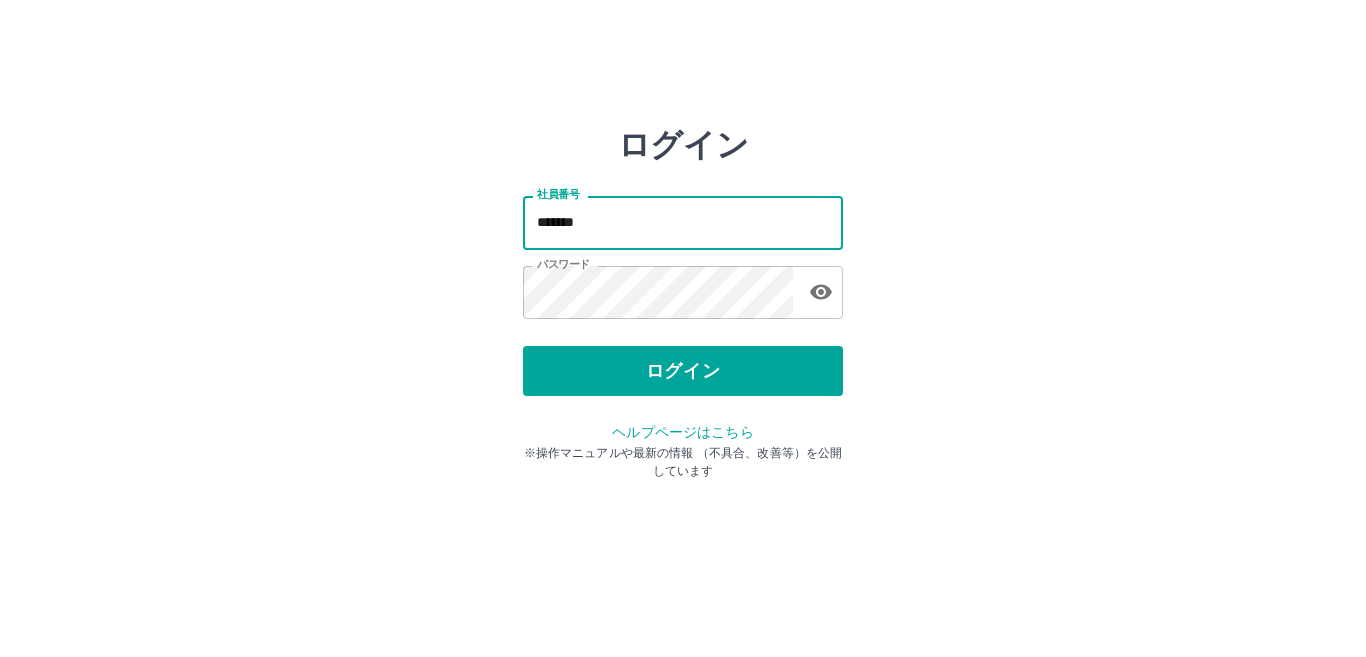 click on "*******" at bounding box center [683, 222] 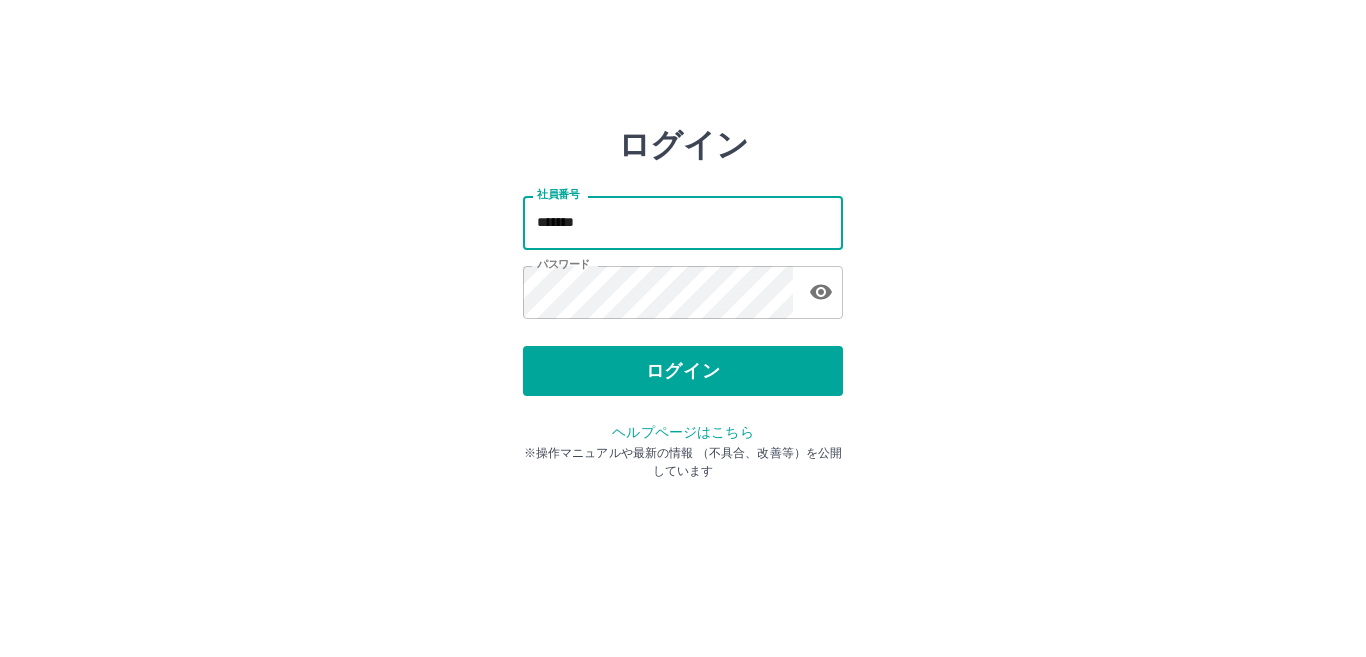 type on "*******" 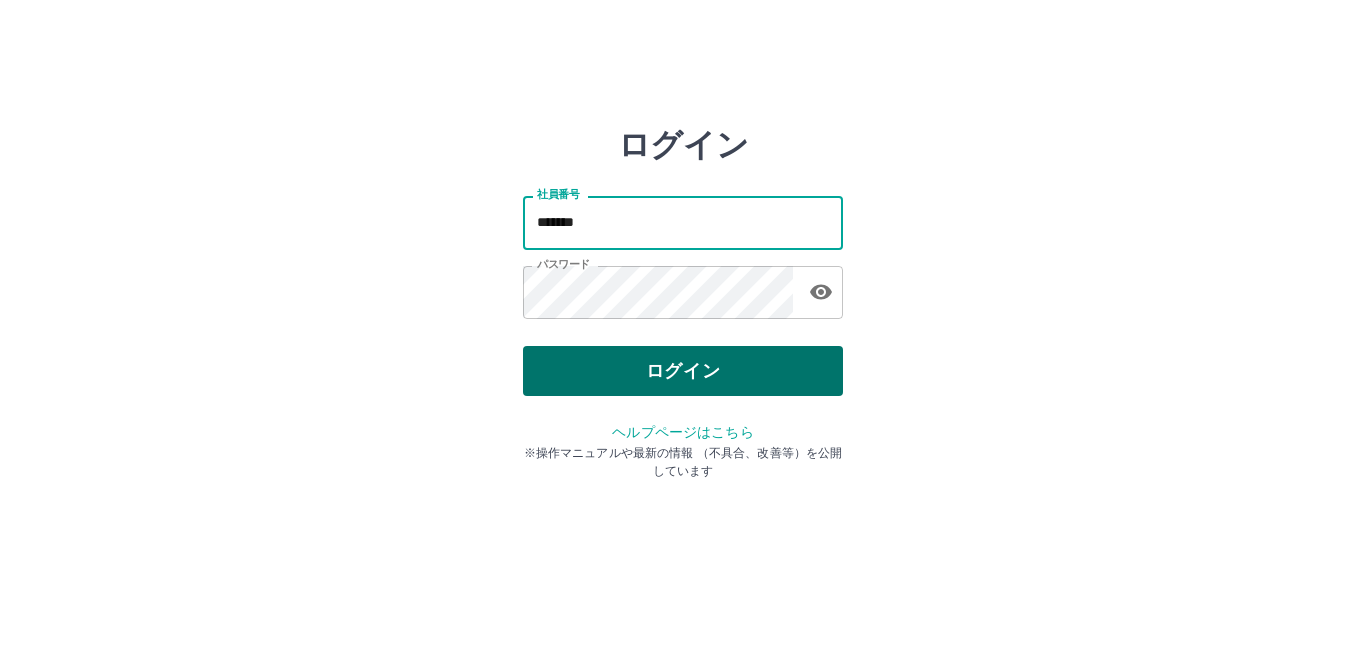 click on "ログイン" at bounding box center (683, 371) 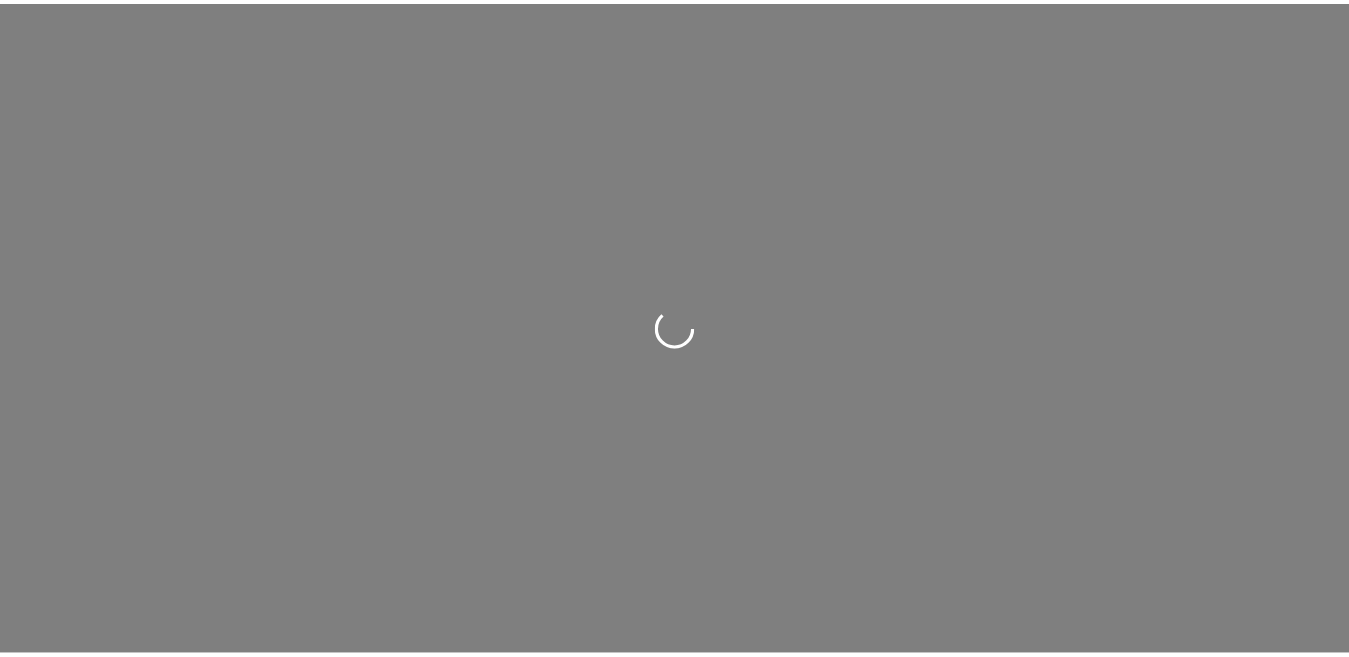 scroll, scrollTop: 0, scrollLeft: 0, axis: both 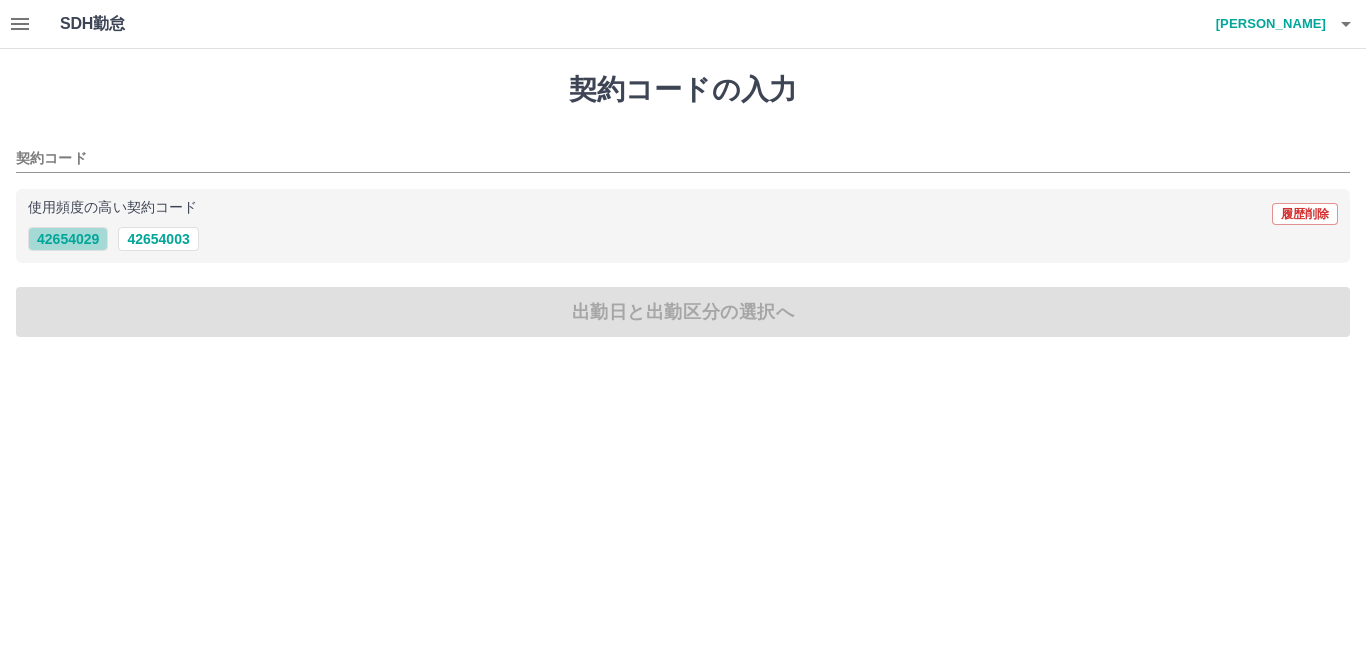 click on "42654029" at bounding box center [68, 239] 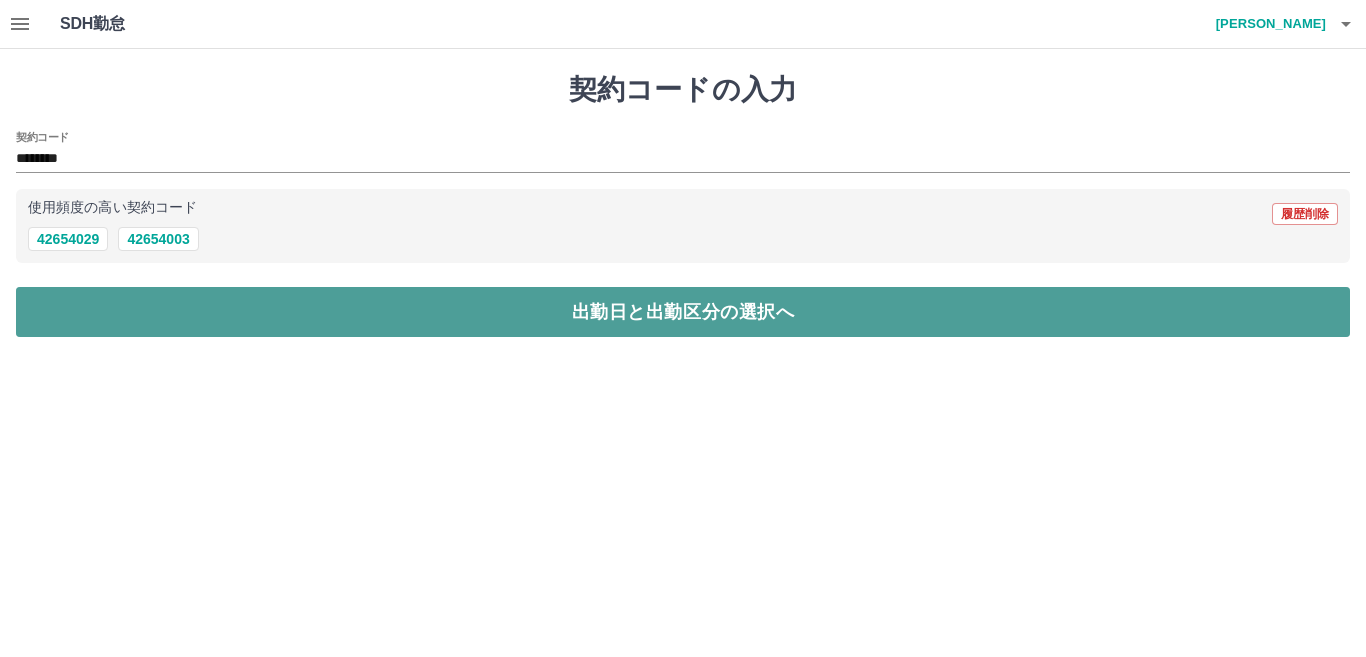 click on "出勤日と出勤区分の選択へ" at bounding box center [683, 312] 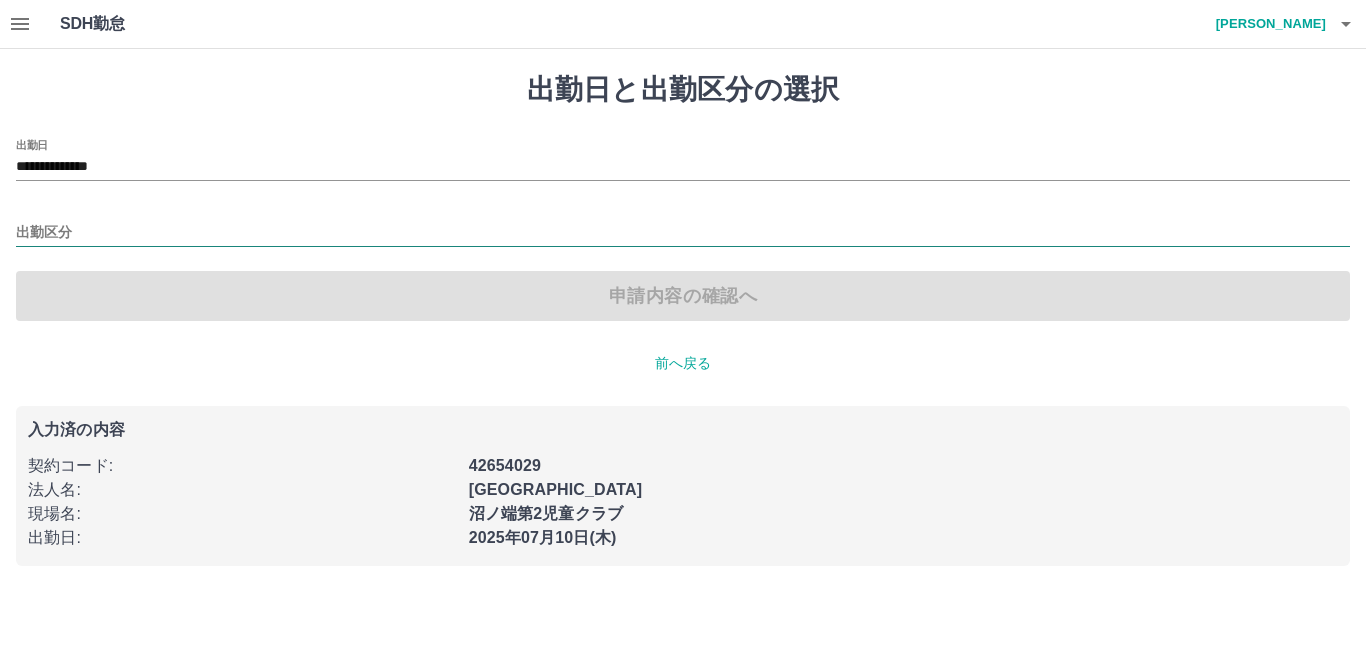 click on "出勤区分" at bounding box center [683, 233] 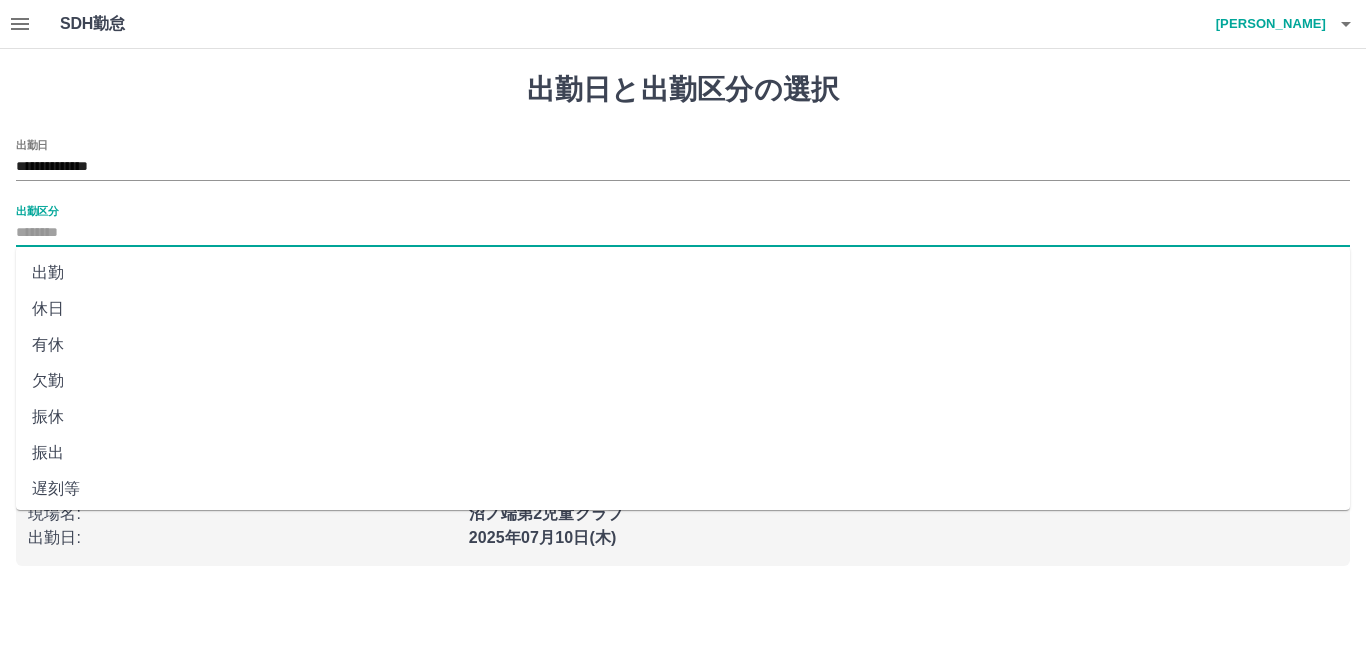 click on "出勤" at bounding box center (683, 273) 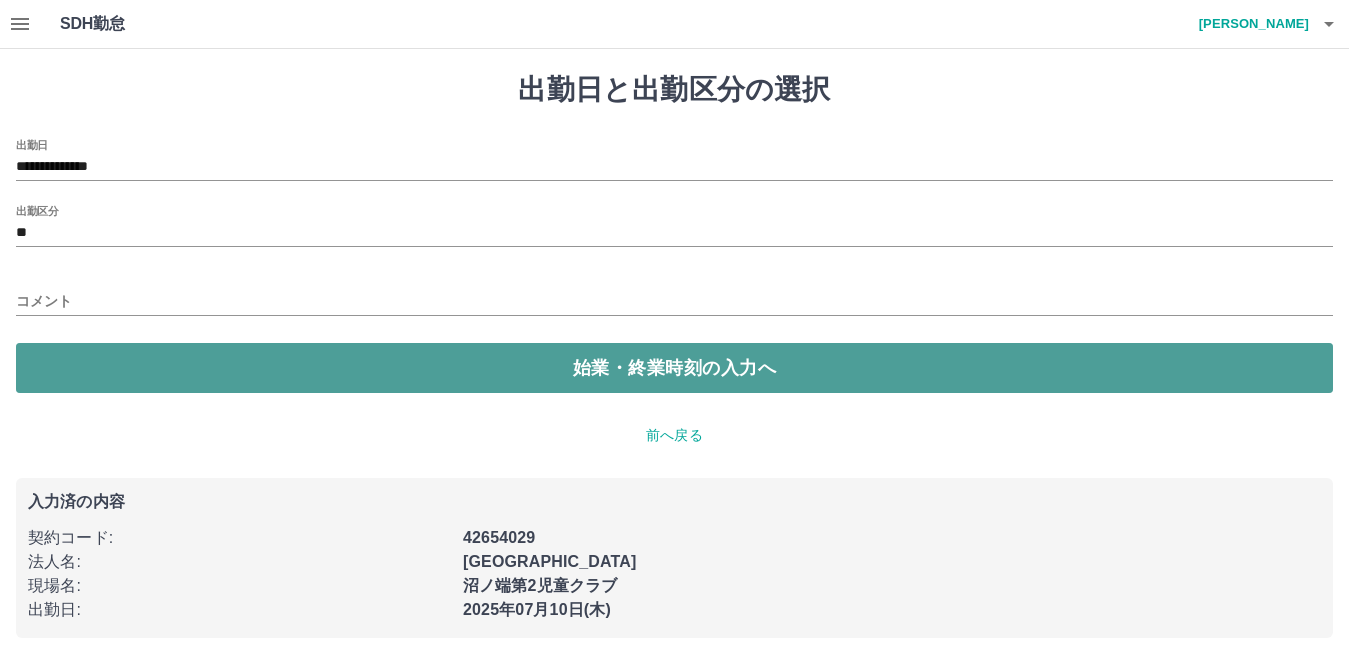 click on "始業・終業時刻の入力へ" at bounding box center [674, 368] 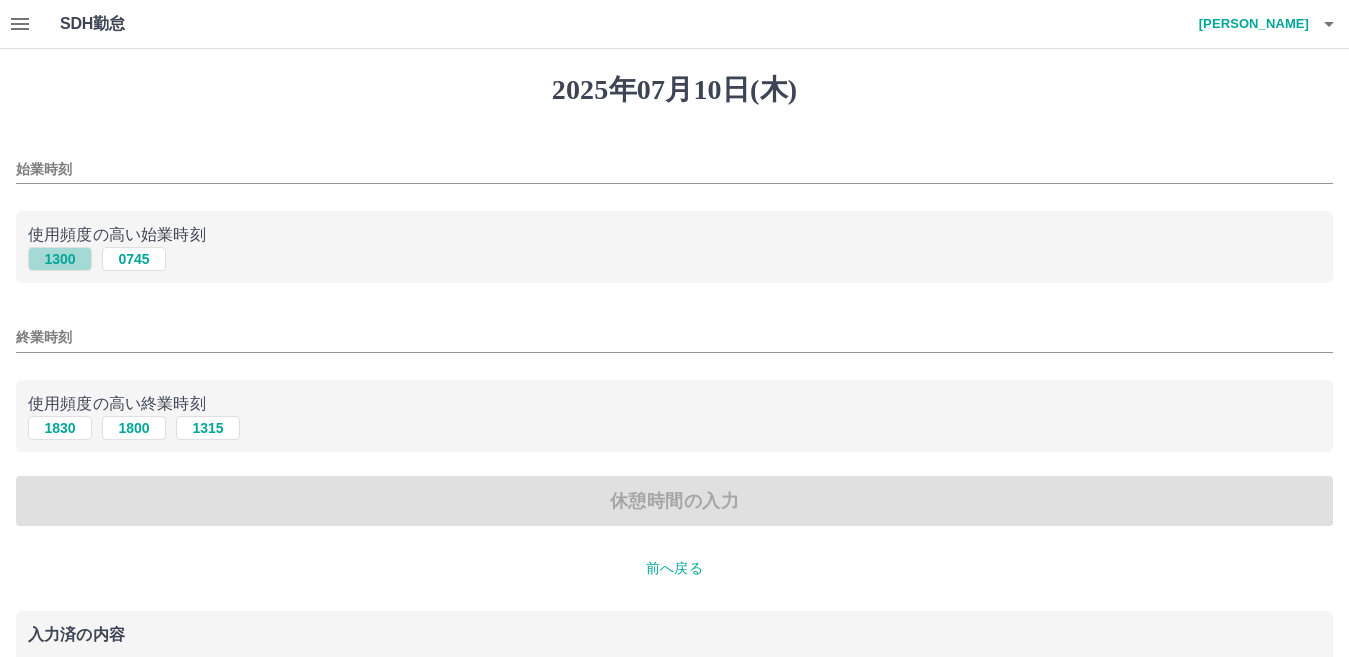 click on "1300" at bounding box center (60, 259) 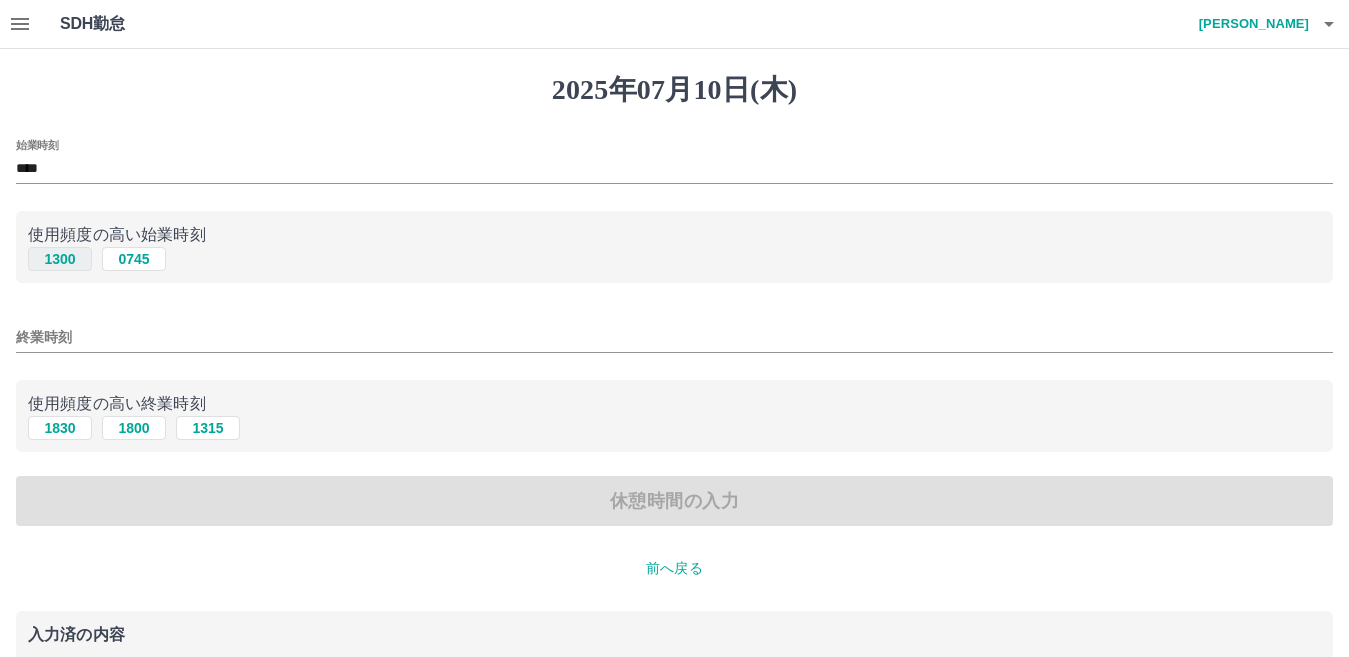 click on "1300" at bounding box center (60, 259) 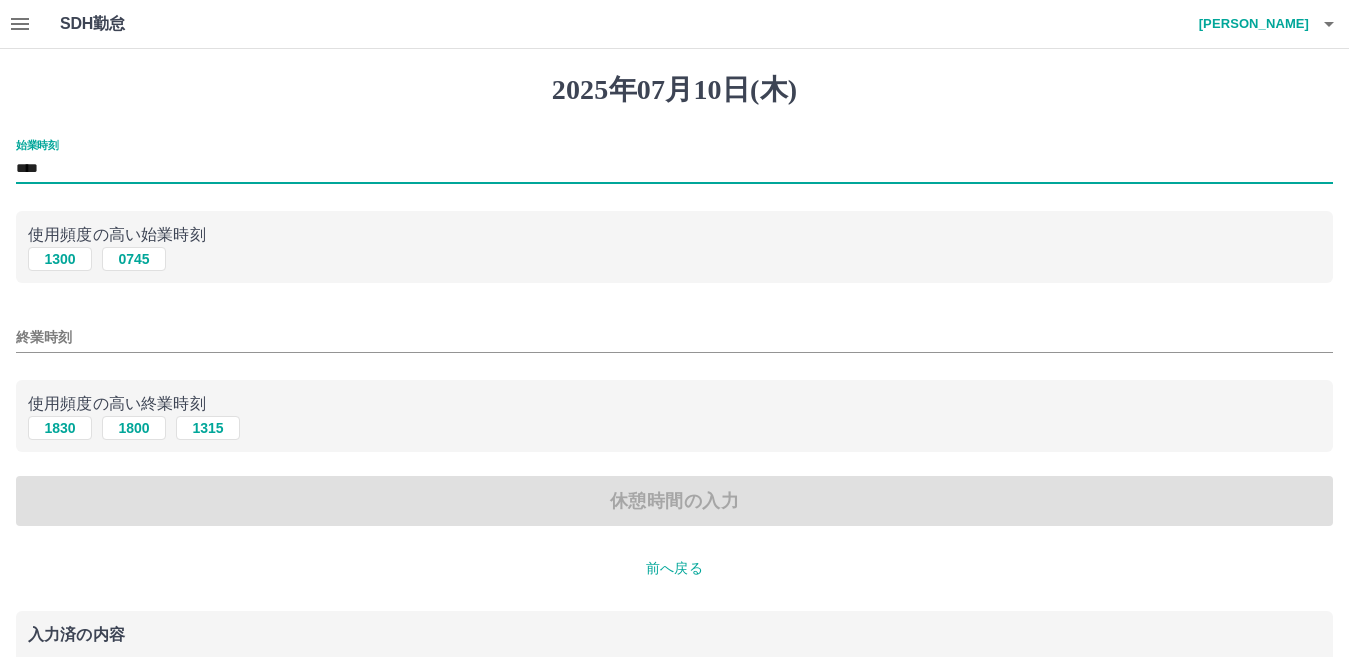 click on "****" at bounding box center [674, 169] 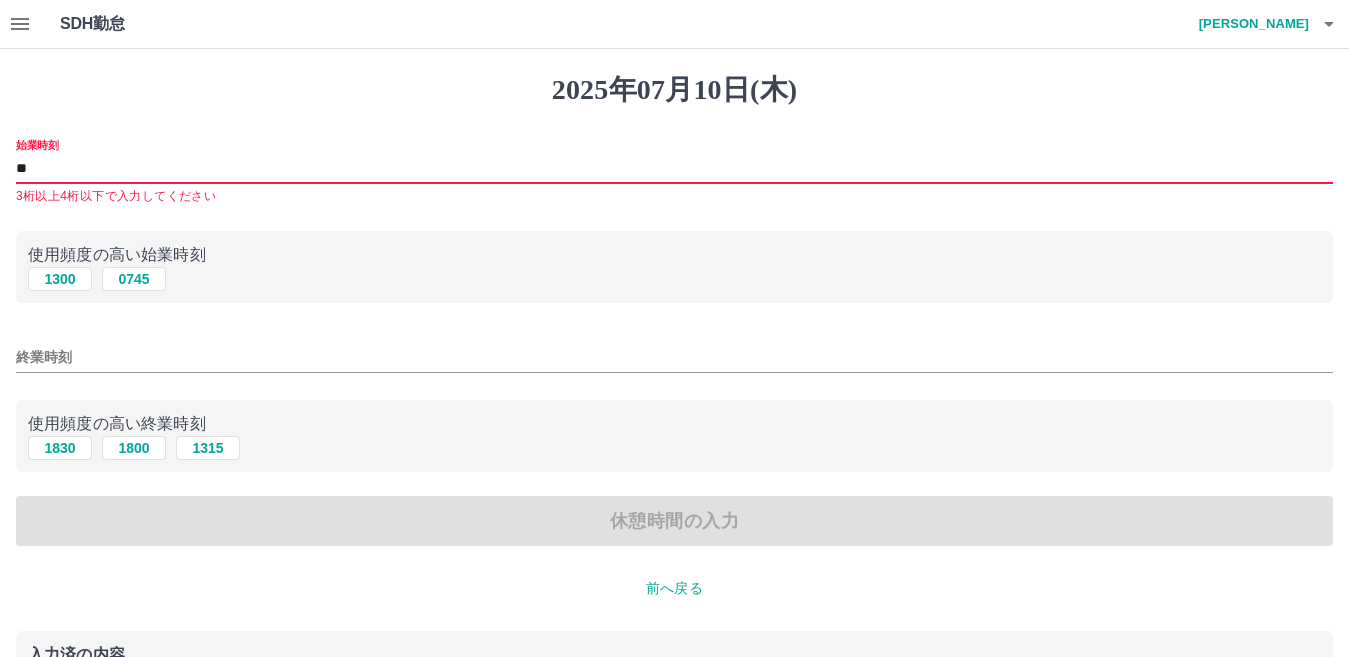 type on "*" 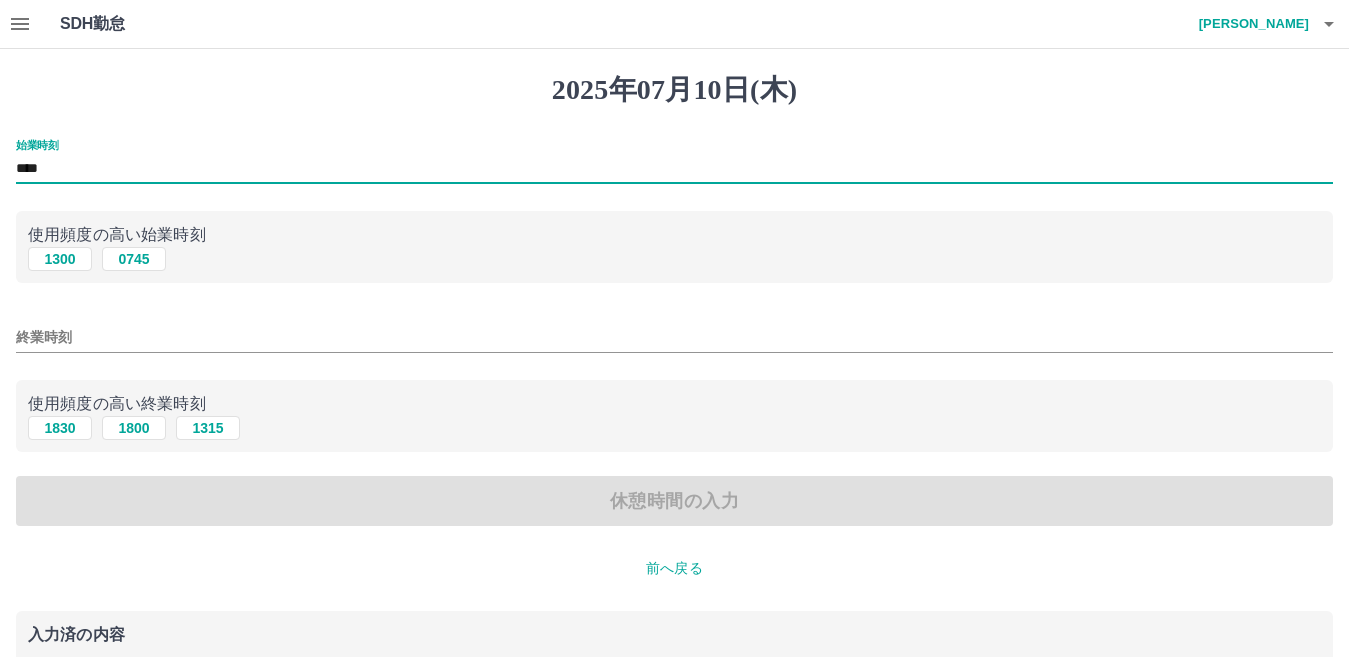 type on "****" 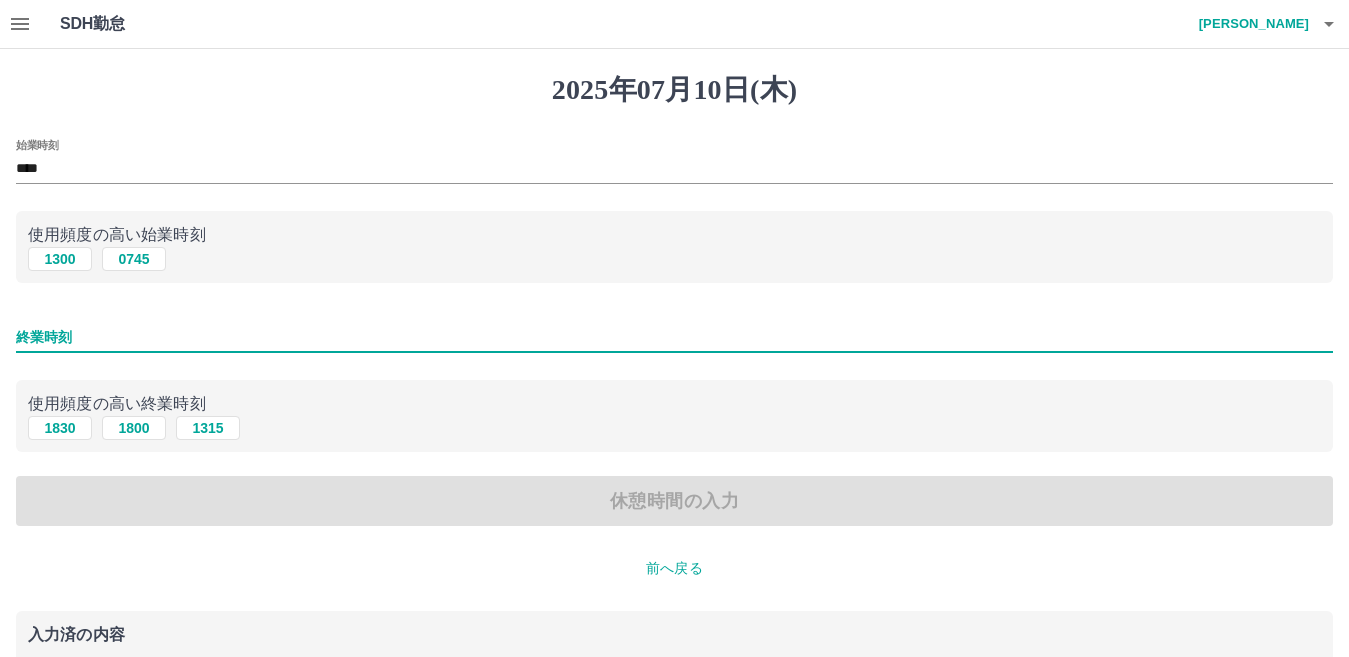click on "終業時刻" at bounding box center (674, 337) 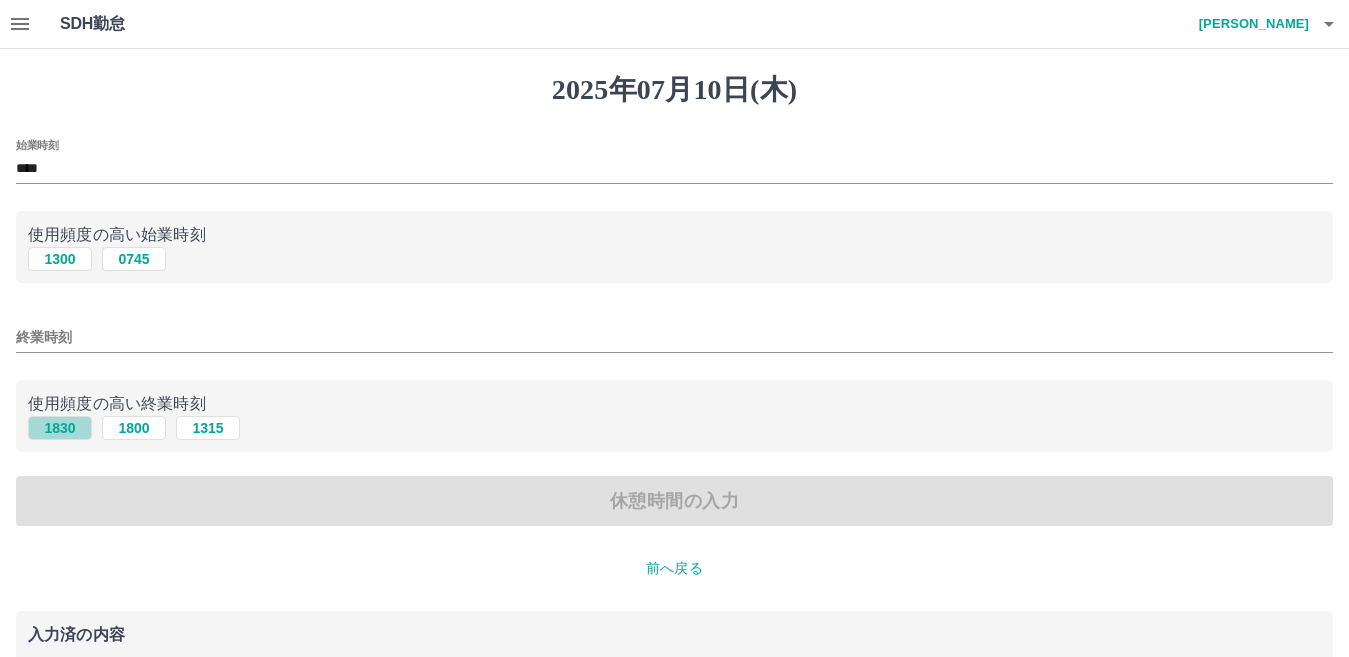 click on "1830" at bounding box center (60, 428) 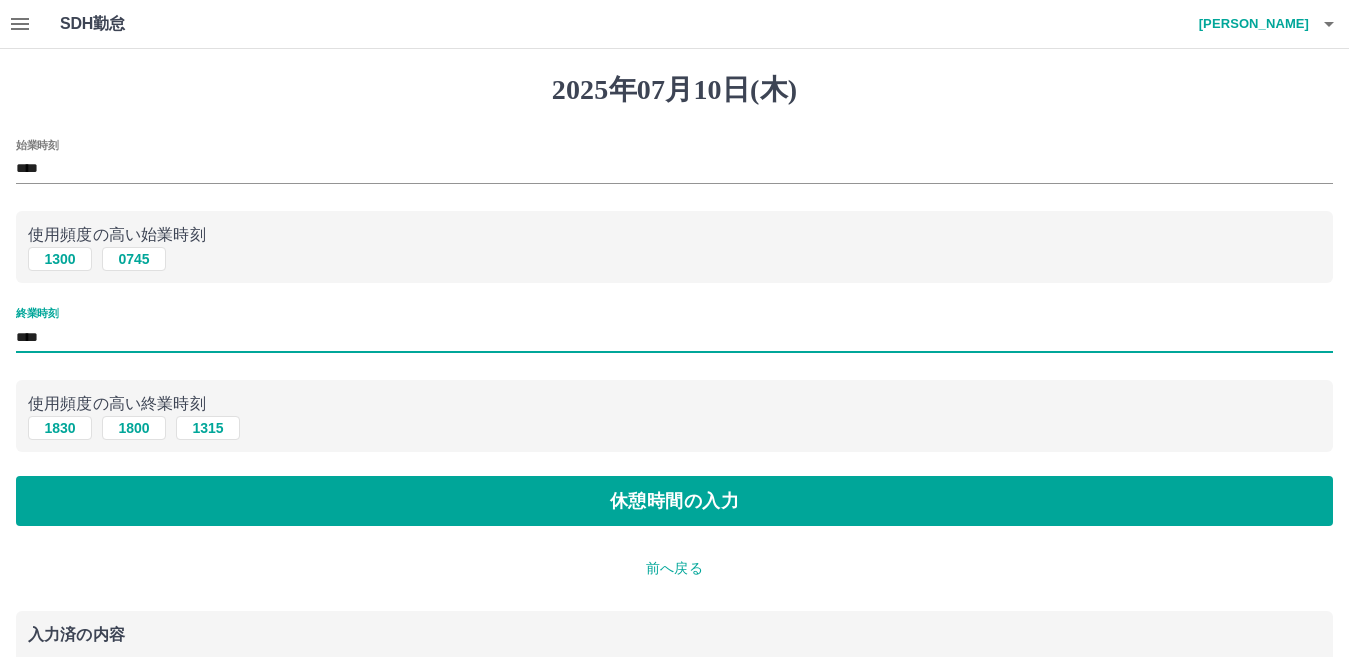 click on "****" at bounding box center [674, 337] 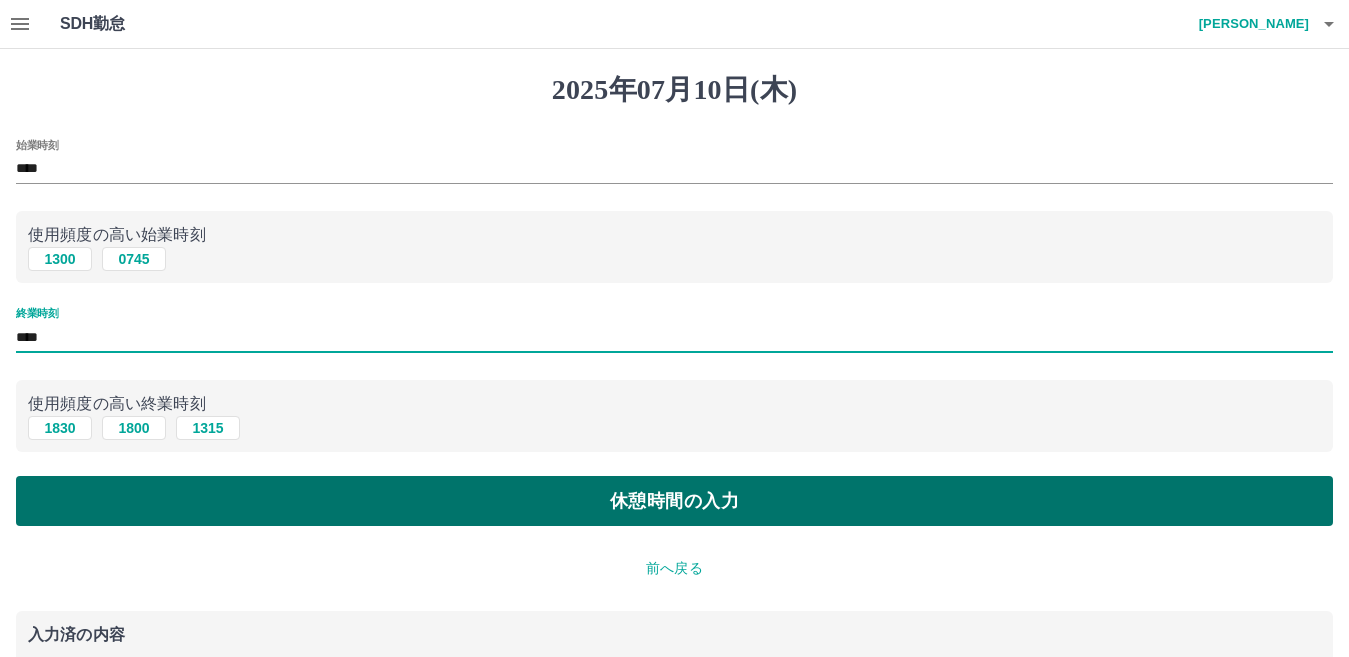 click on "休憩時間の入力" at bounding box center (674, 501) 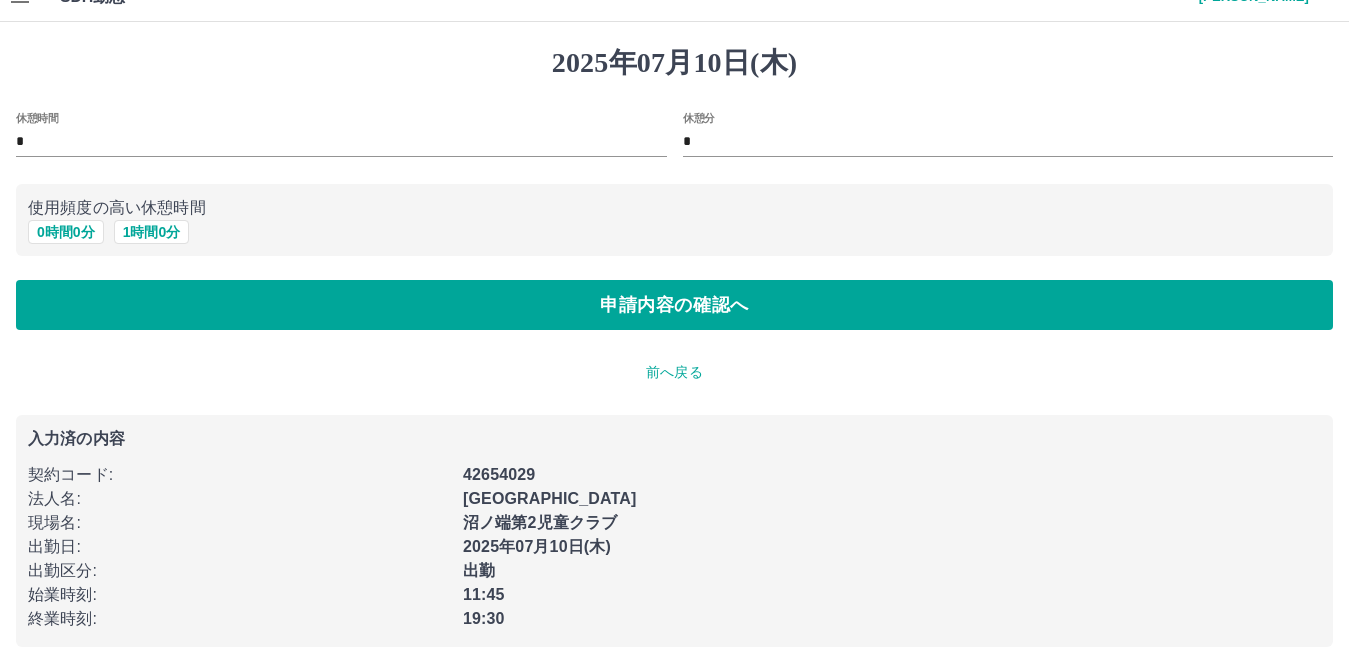 scroll, scrollTop: 42, scrollLeft: 0, axis: vertical 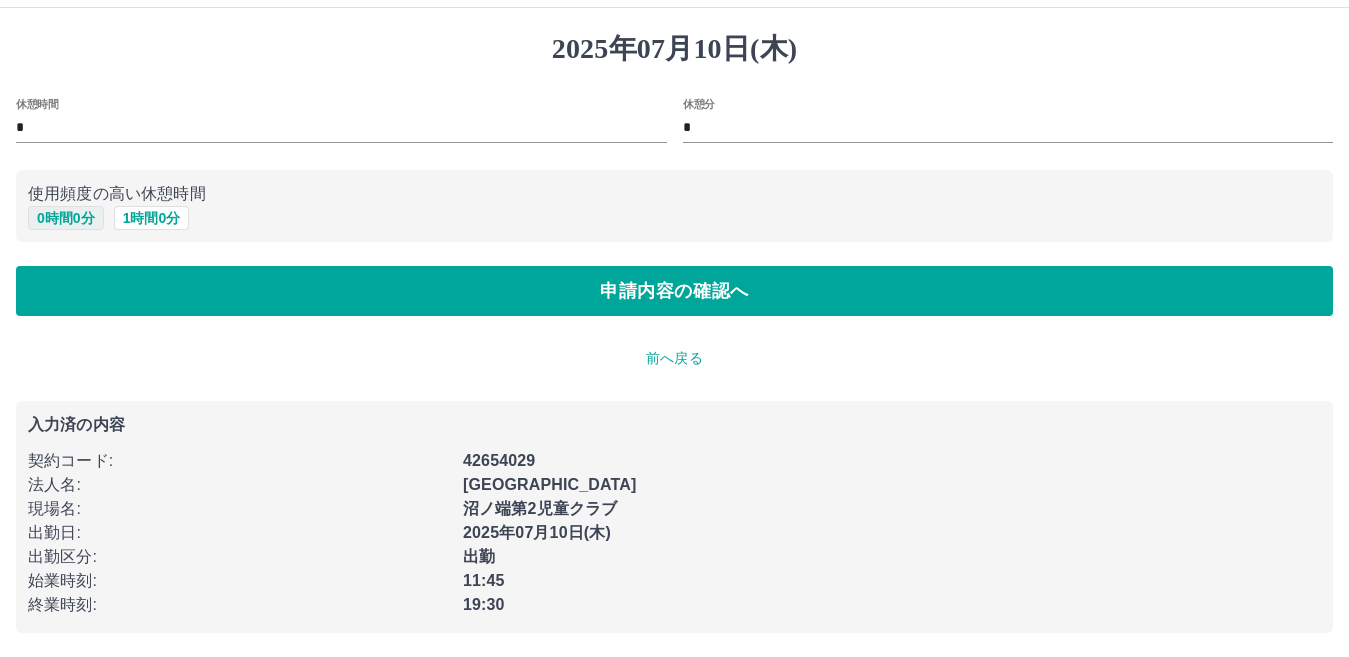 click on "0 時間 0 分" at bounding box center (66, 218) 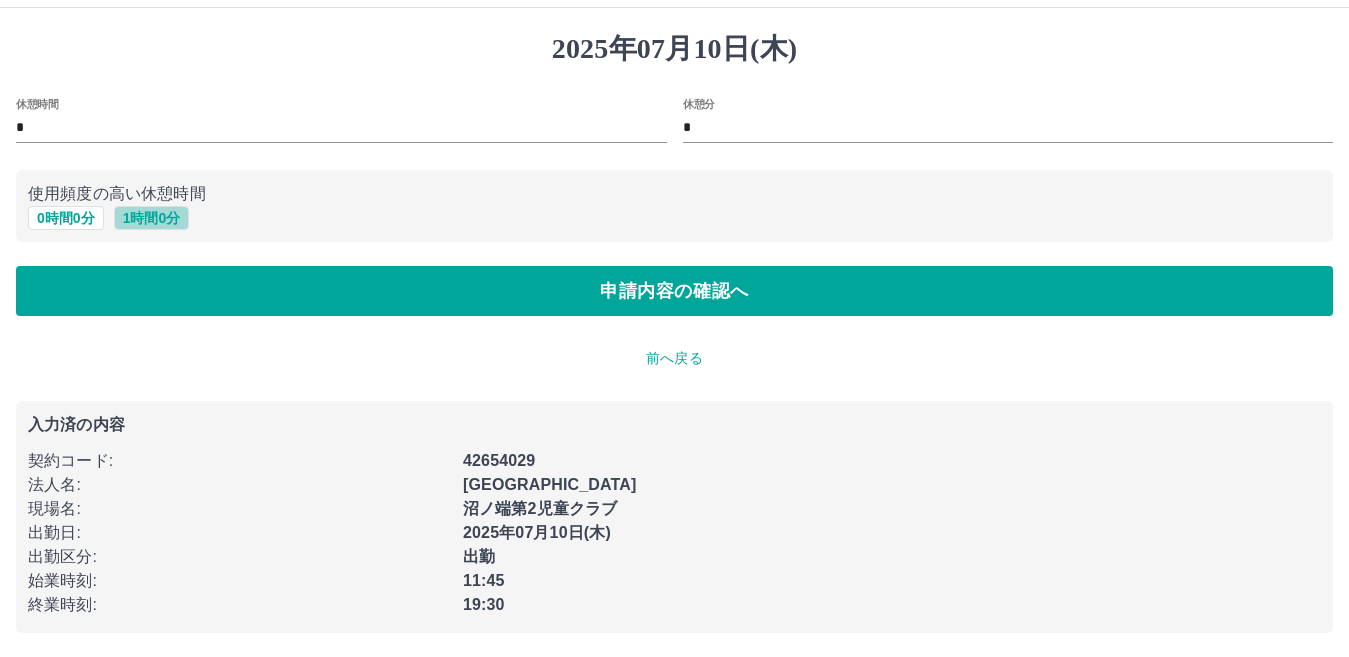 click on "1 時間 0 分" at bounding box center [152, 218] 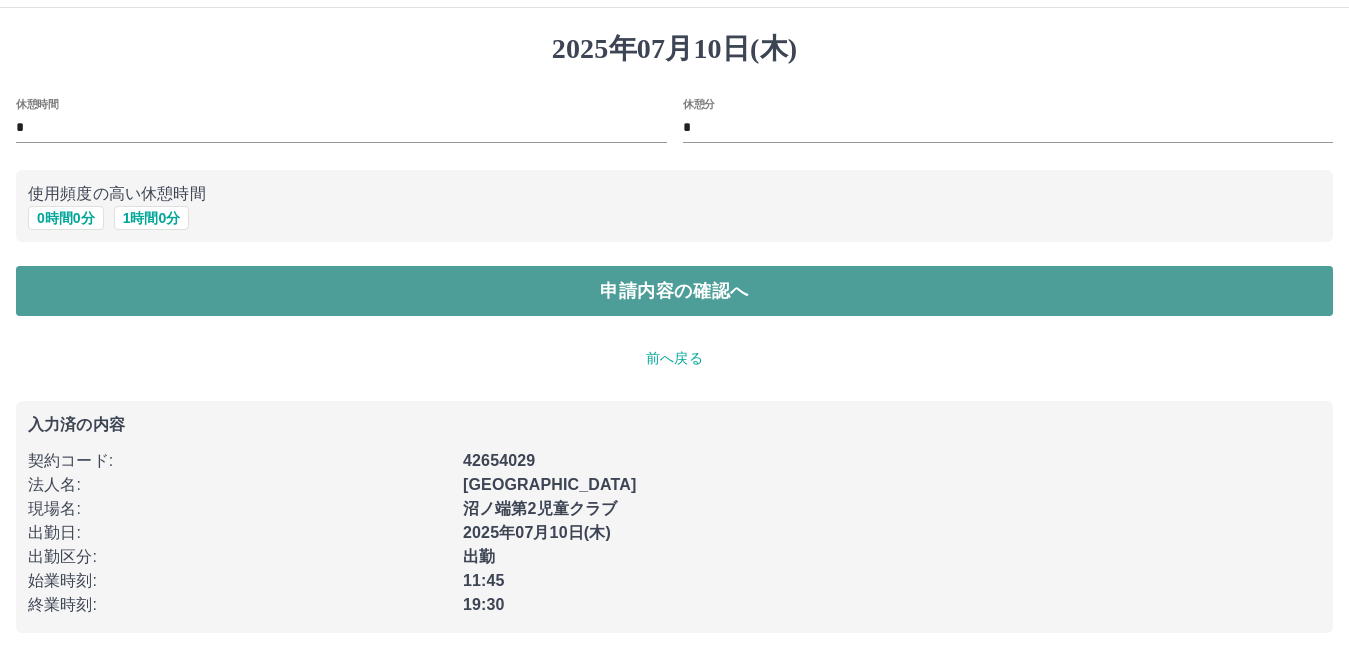 click on "申請内容の確認へ" at bounding box center [674, 291] 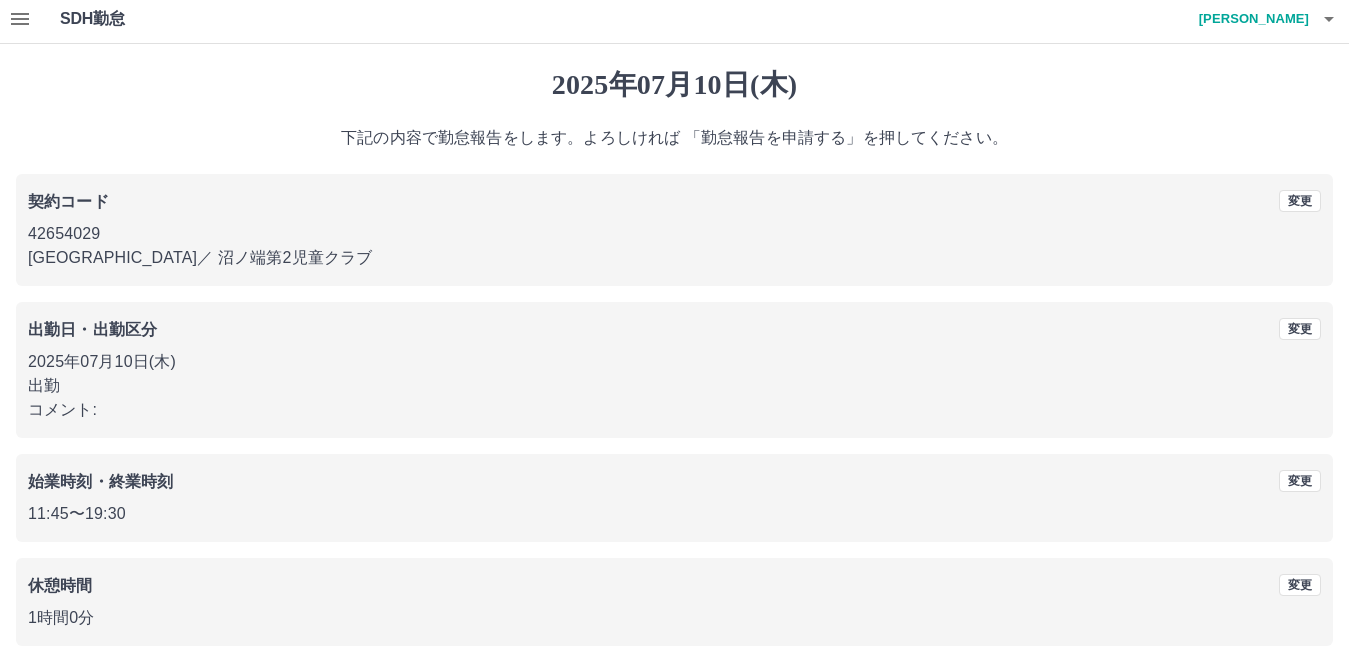 scroll, scrollTop: 92, scrollLeft: 0, axis: vertical 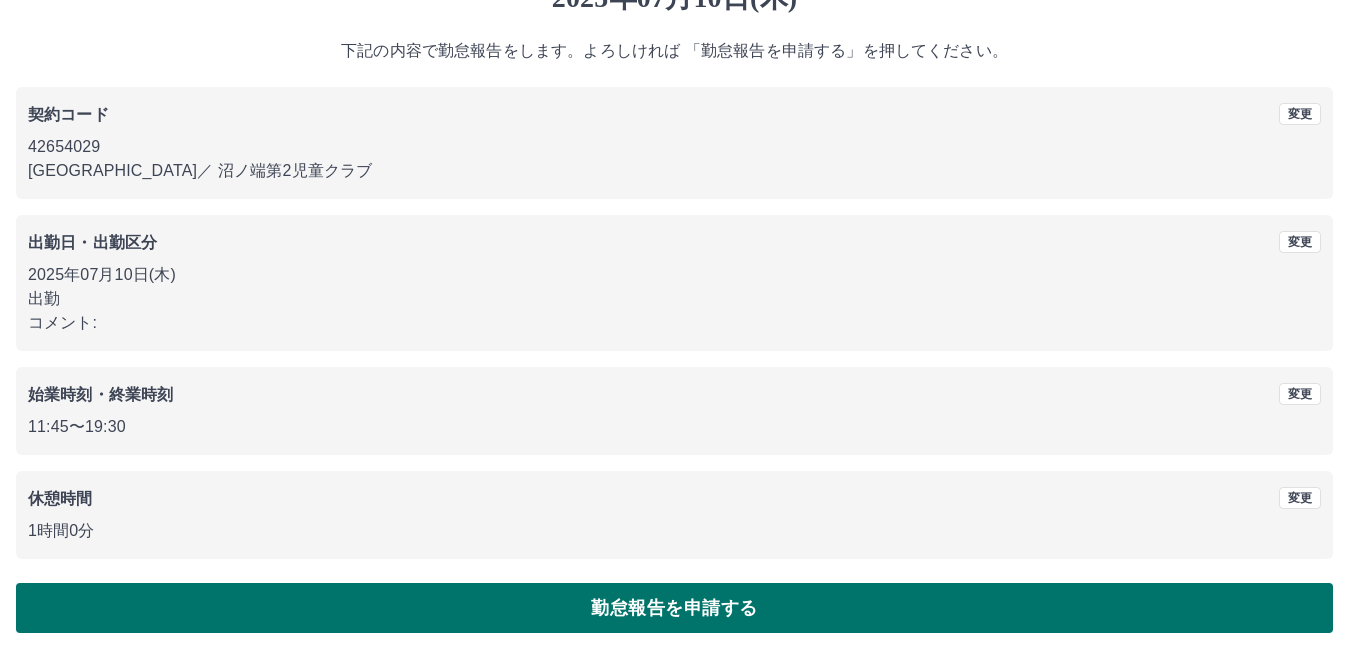 click on "勤怠報告を申請する" at bounding box center [674, 608] 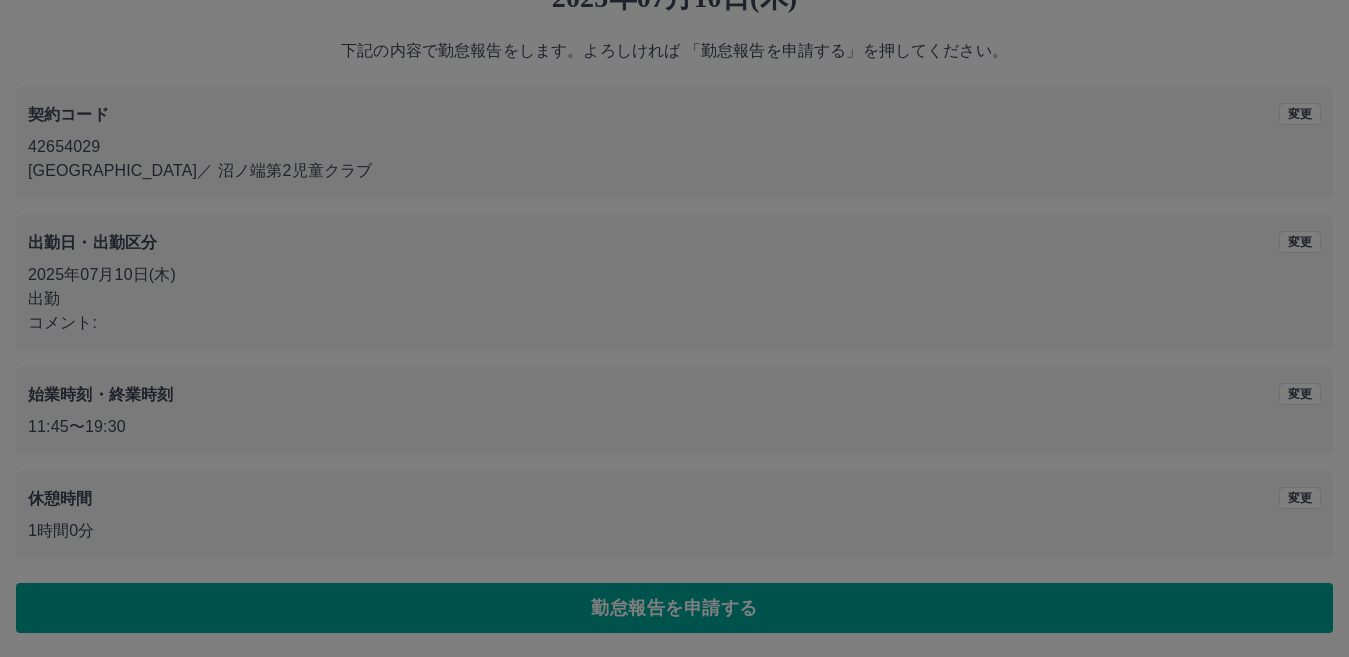 scroll, scrollTop: 0, scrollLeft: 0, axis: both 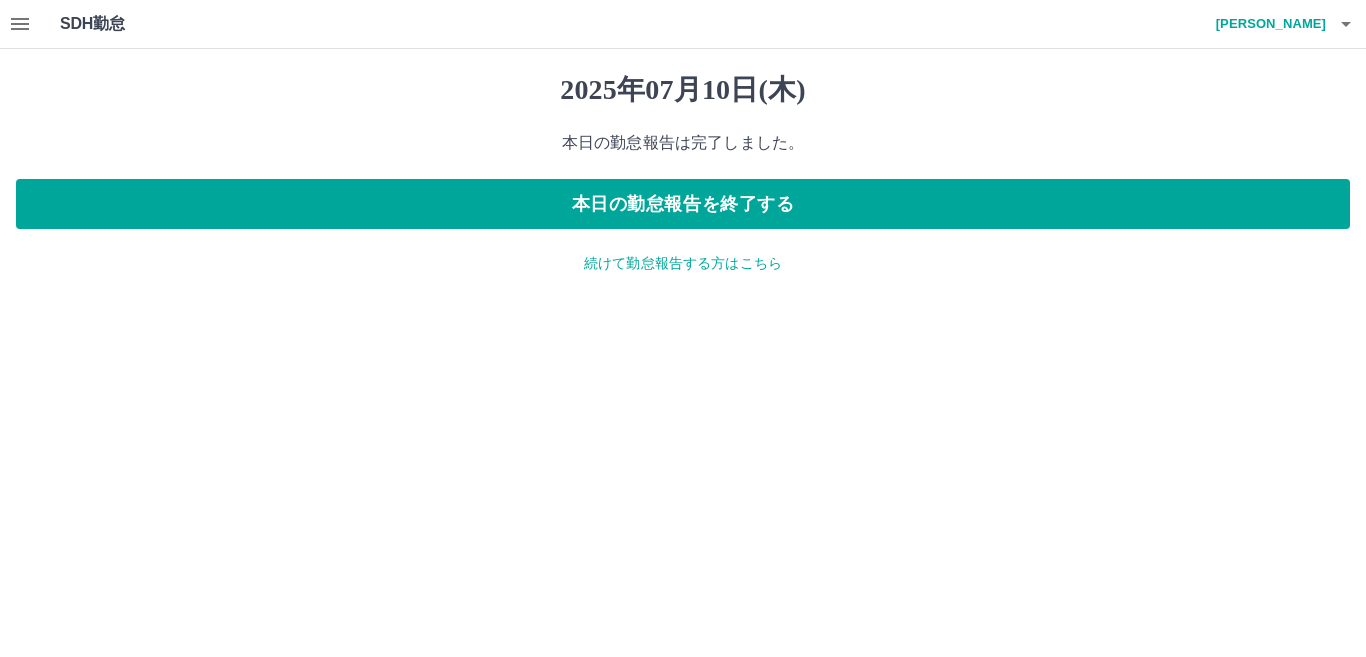 click on "続けて勤怠報告する方はこちら" at bounding box center (683, 263) 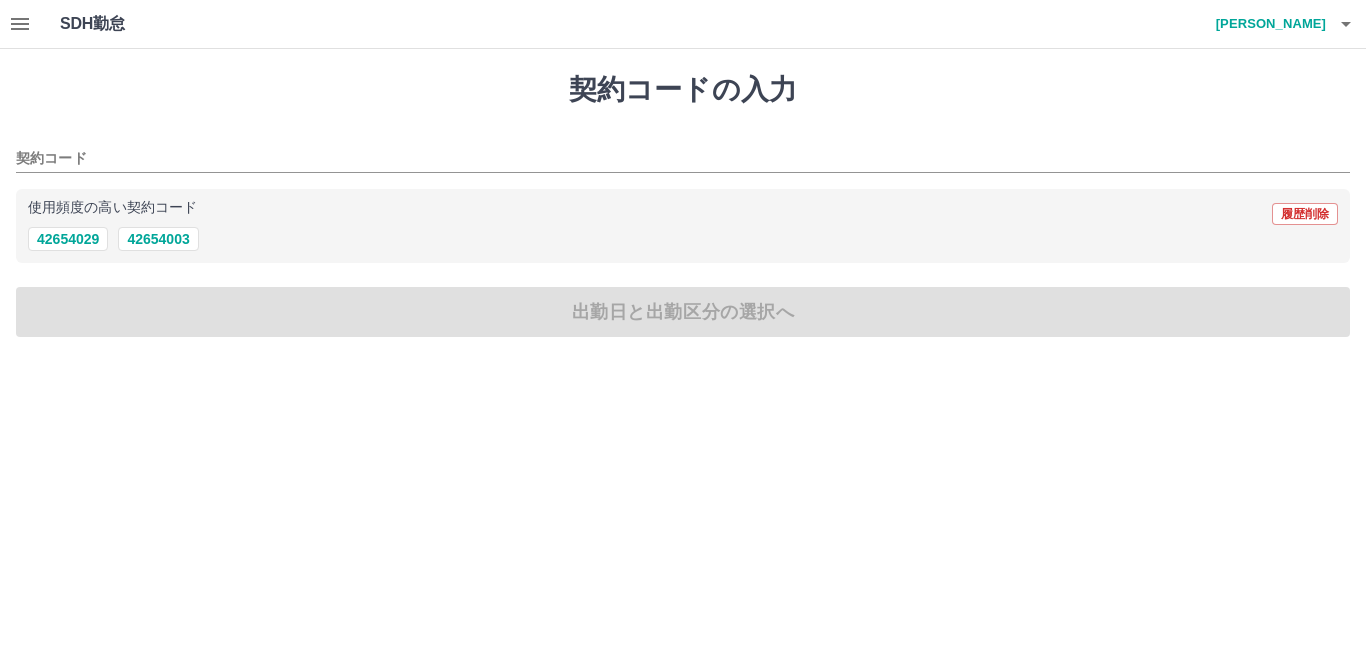 click 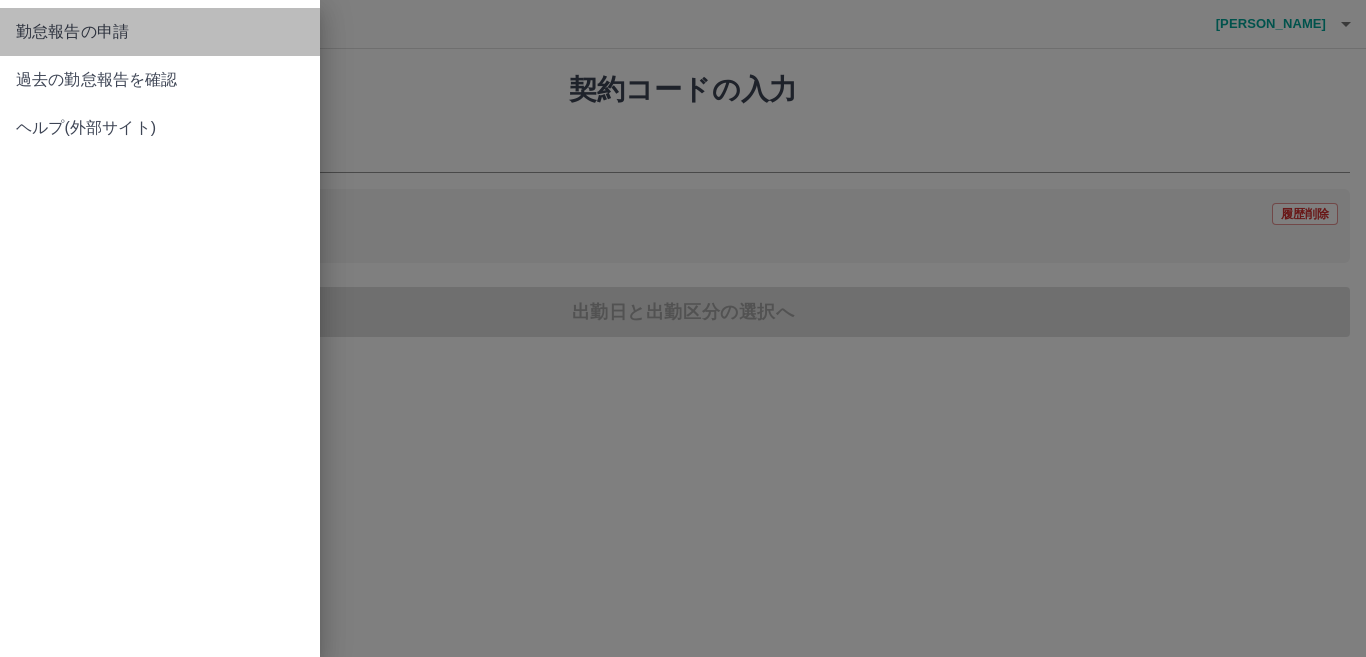 click on "勤怠報告の申請" at bounding box center (160, 32) 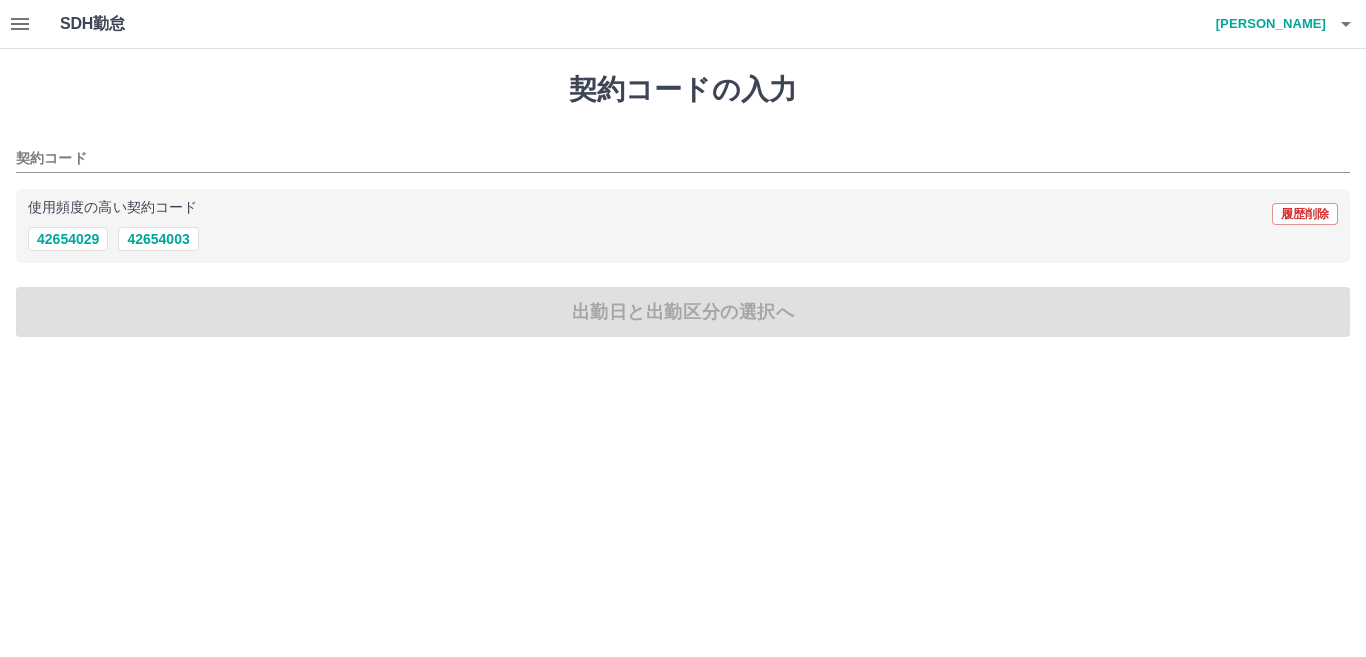 click 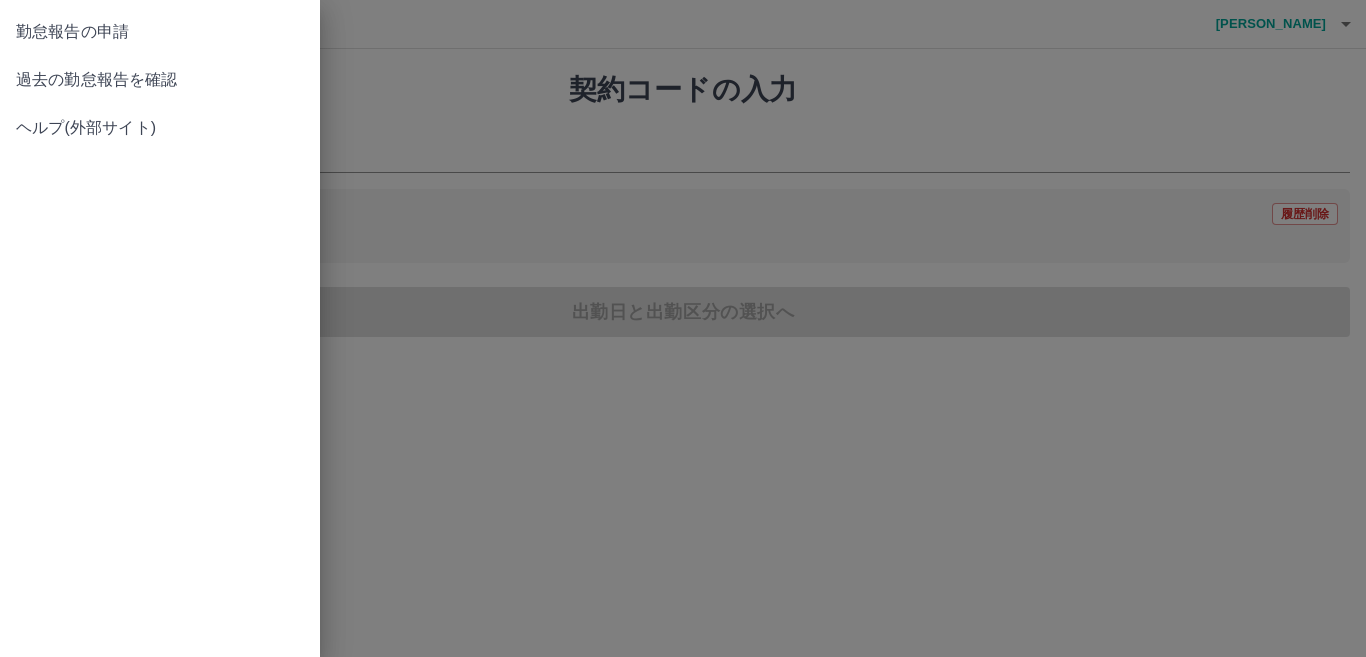 click on "過去の勤怠報告を確認" at bounding box center [160, 80] 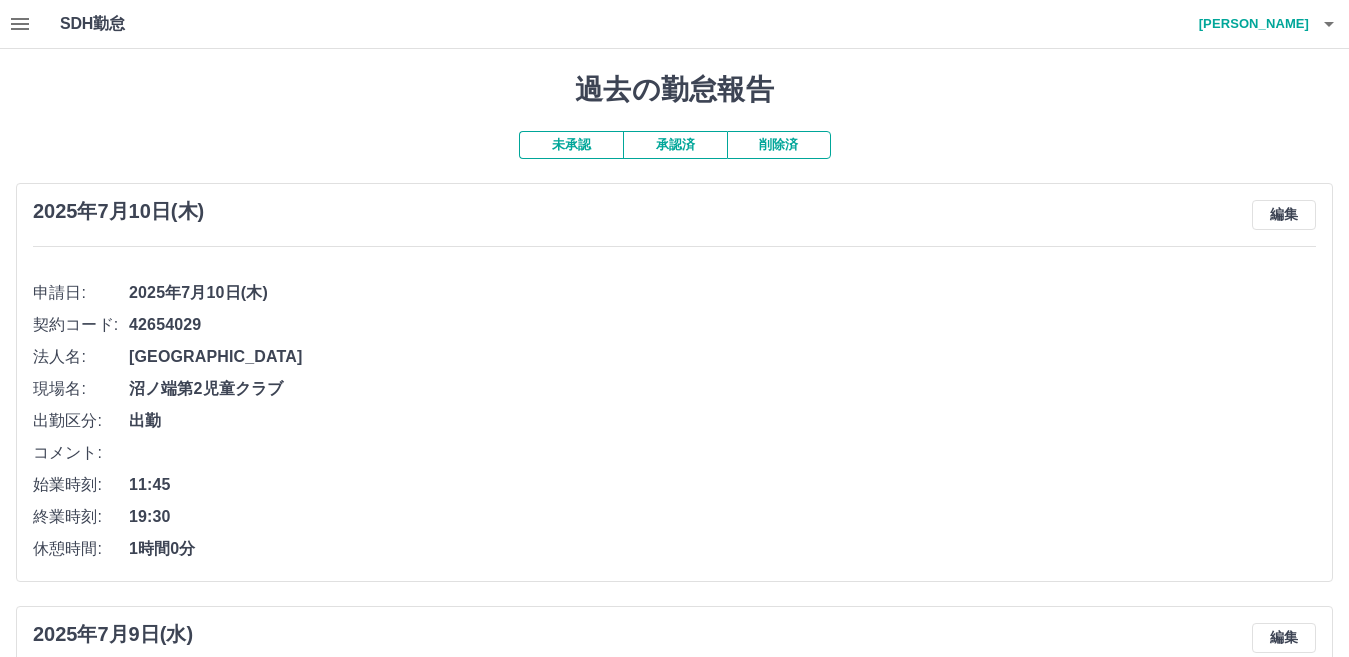 scroll, scrollTop: 200, scrollLeft: 0, axis: vertical 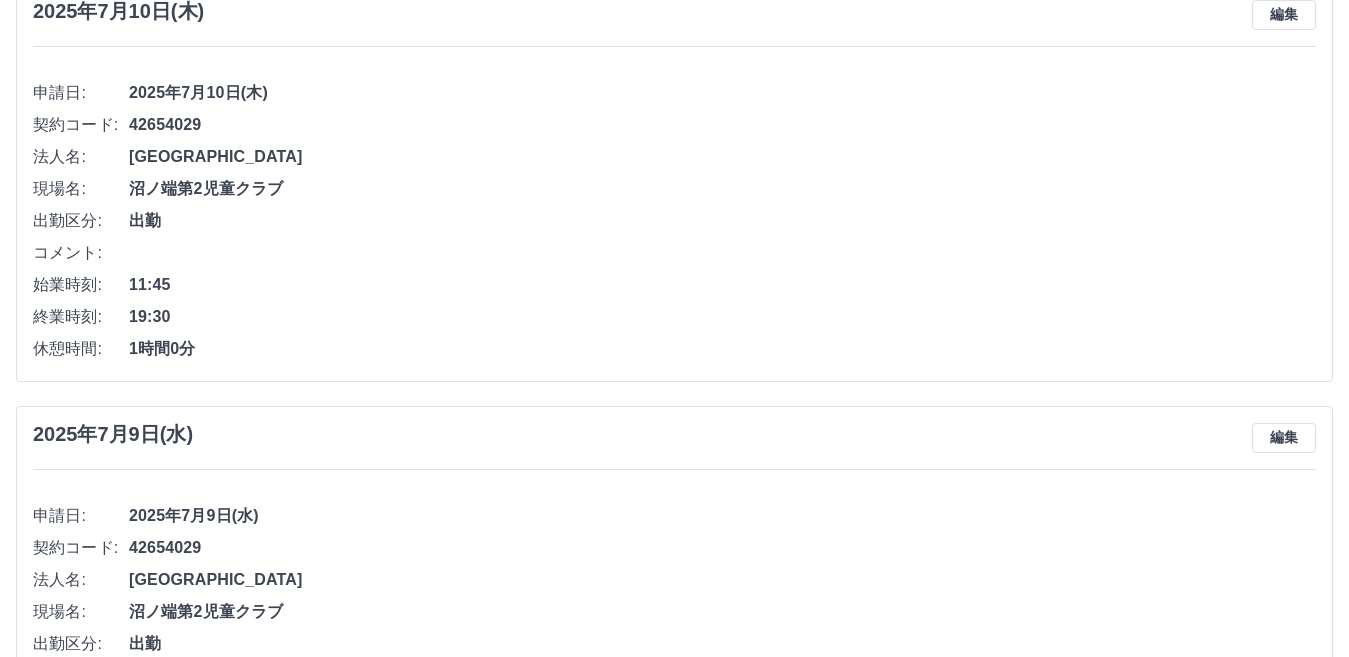 click on "2025年7月10日(木)" at bounding box center (722, 93) 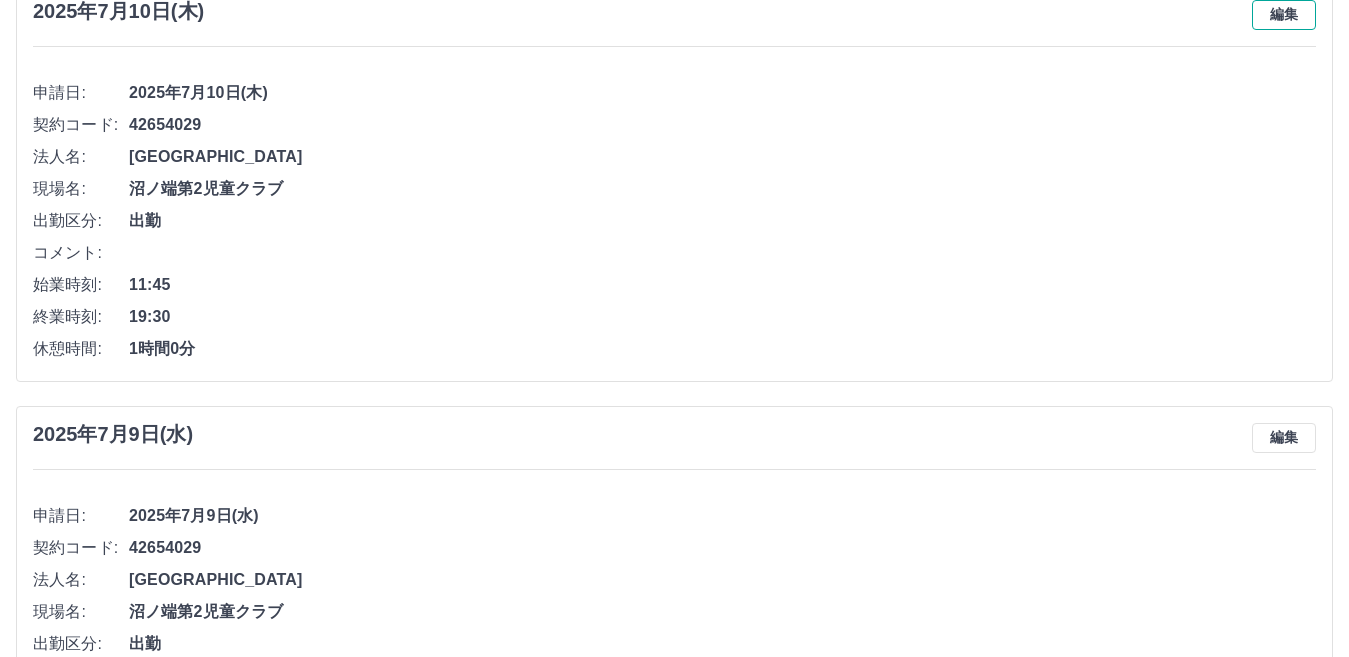 click on "編集" at bounding box center [1284, 15] 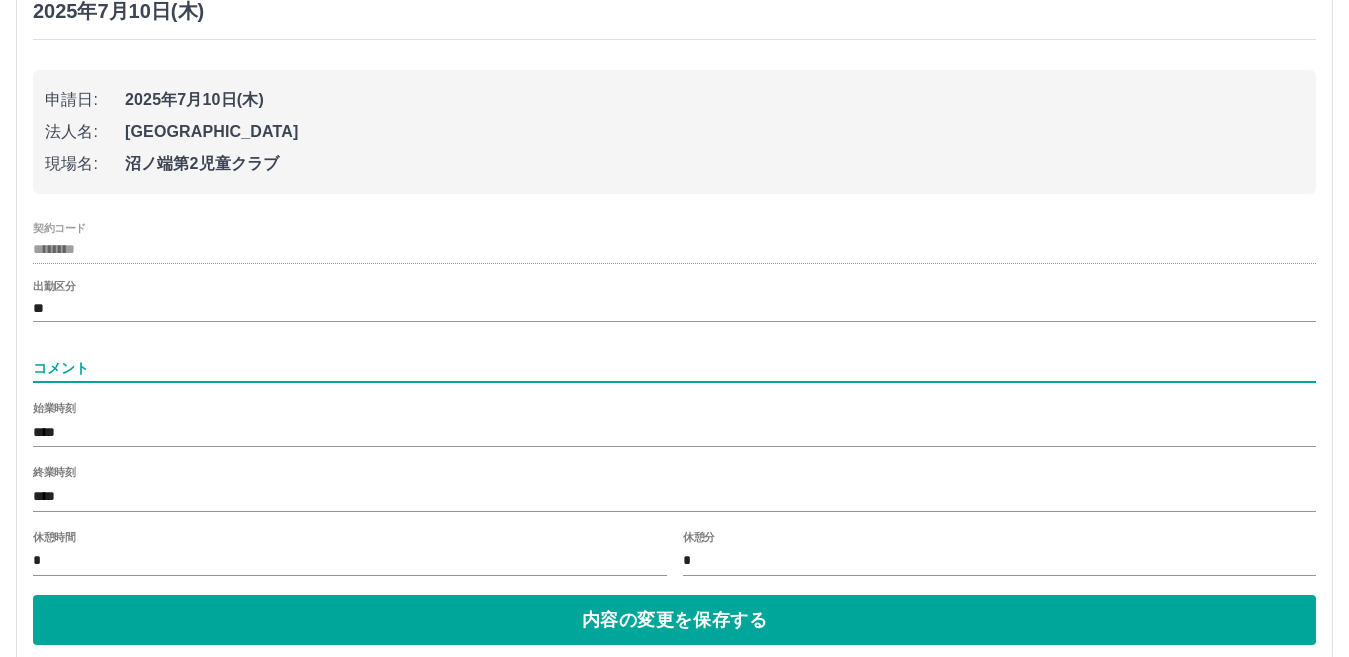 click on "コメント" at bounding box center (674, 368) 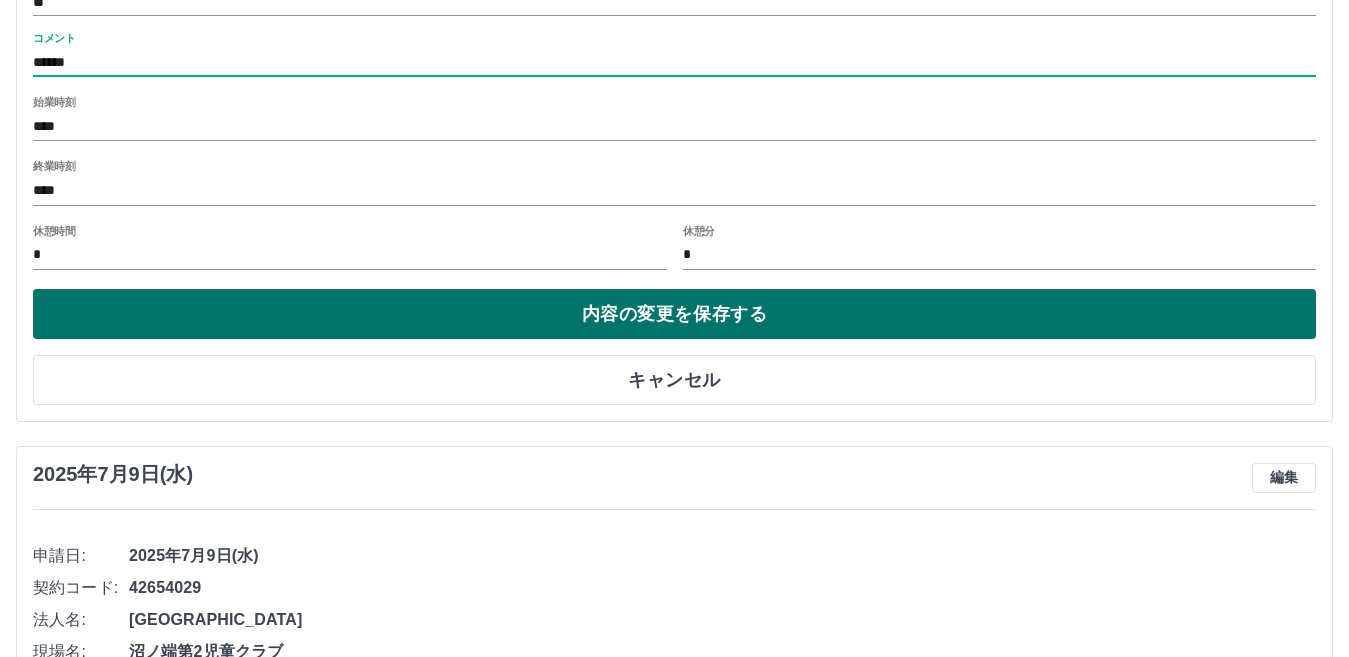 scroll, scrollTop: 600, scrollLeft: 0, axis: vertical 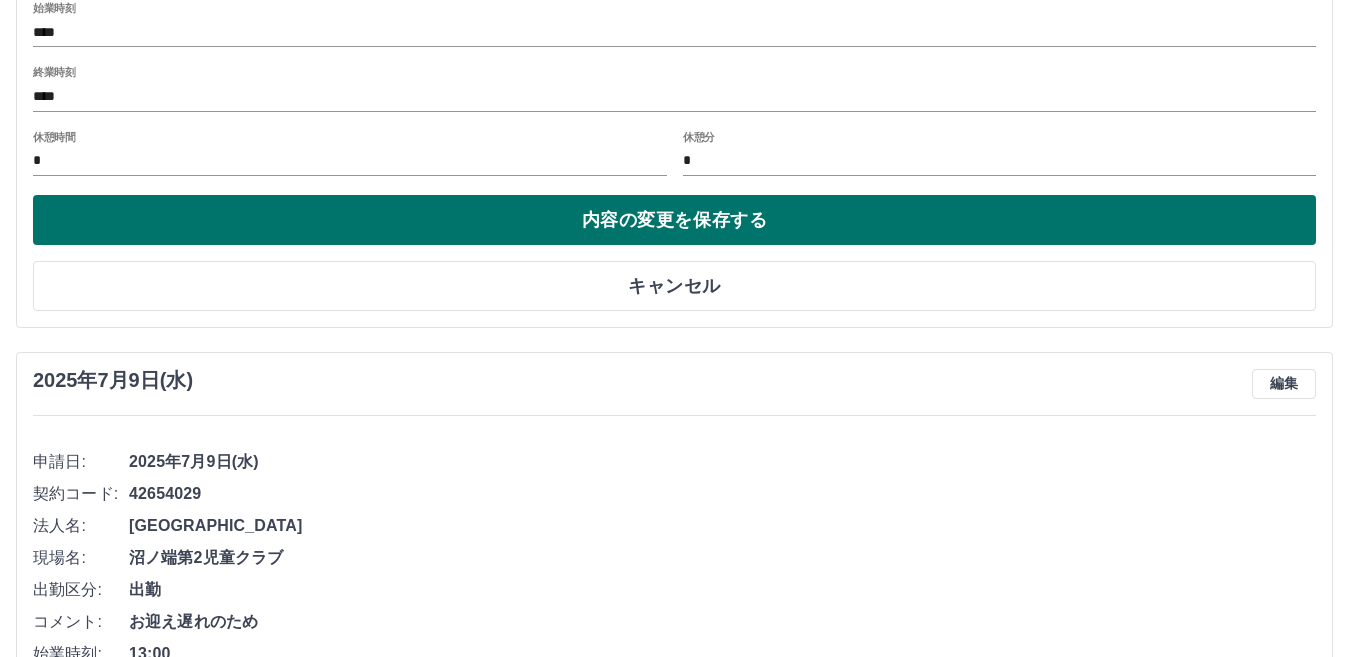 type on "******" 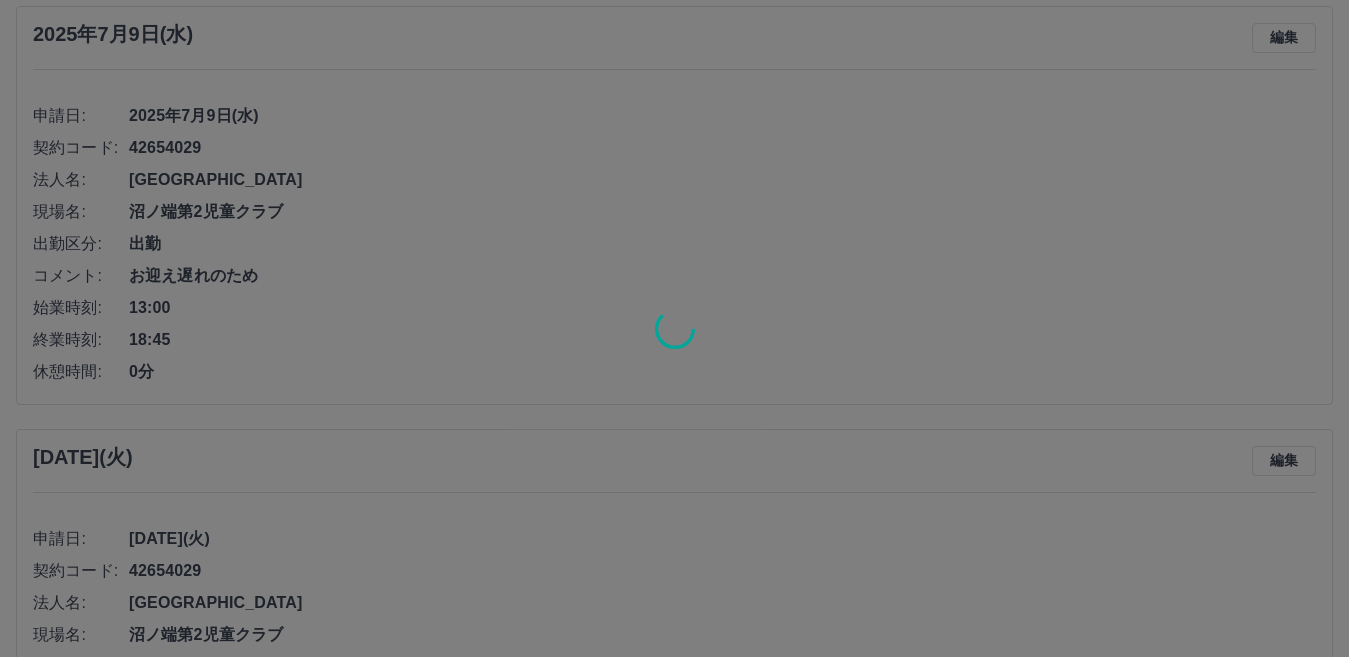 scroll, scrollTop: 607, scrollLeft: 0, axis: vertical 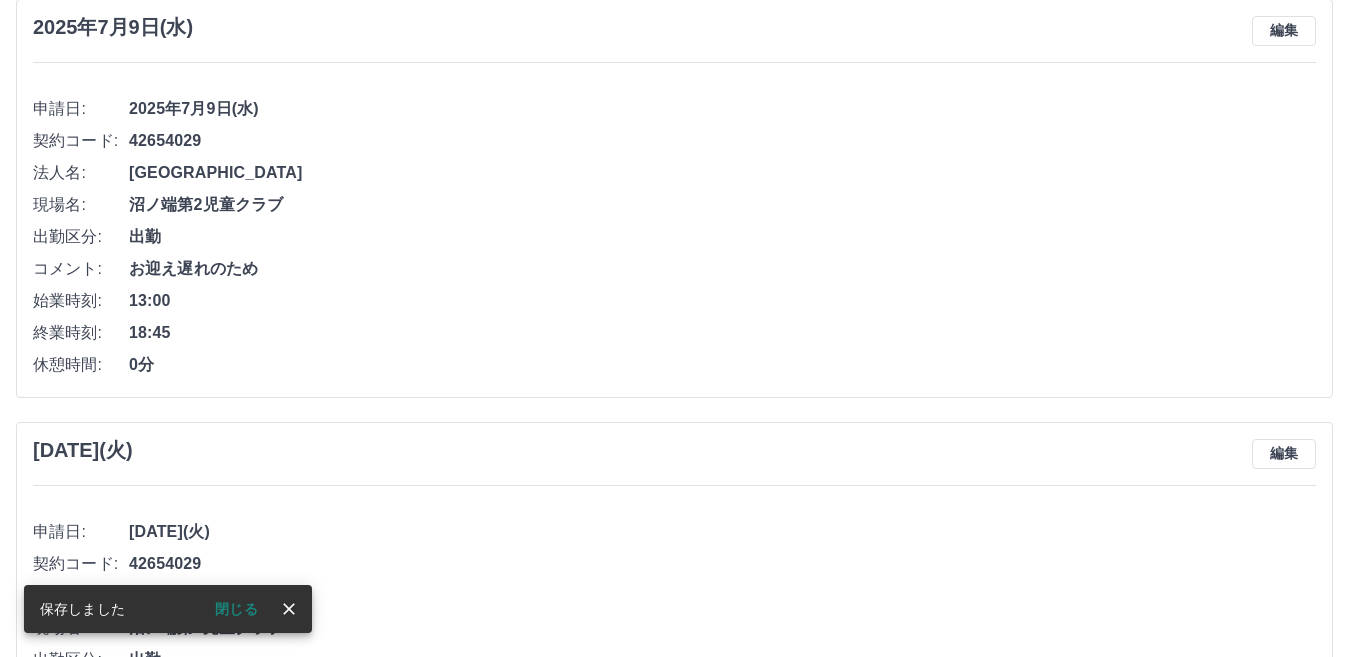 click on "0分" at bounding box center (722, 365) 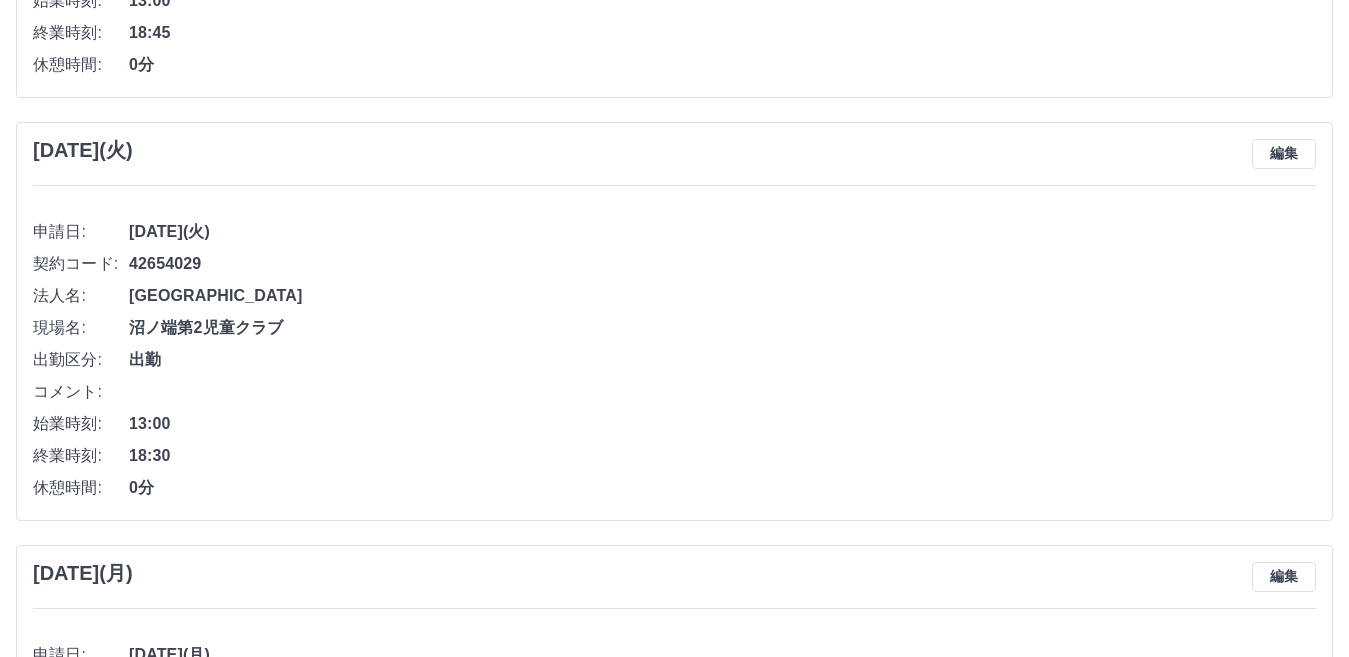 scroll, scrollTop: 607, scrollLeft: 0, axis: vertical 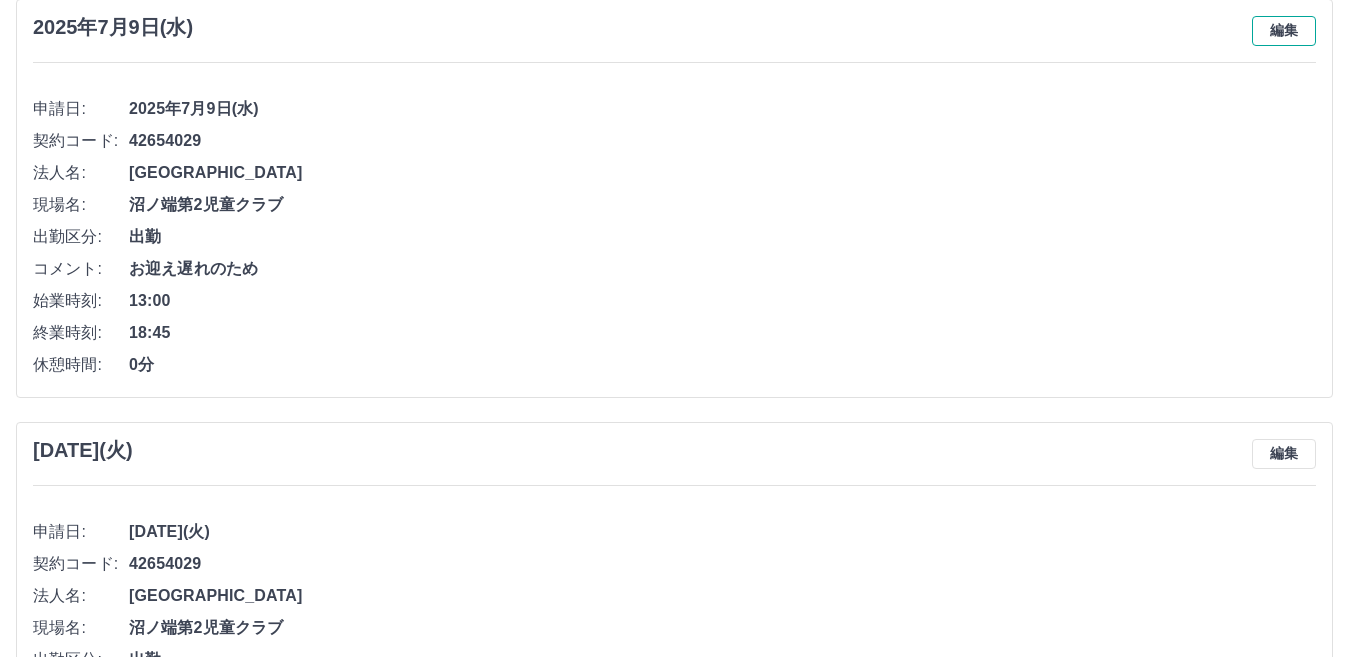 click on "編集" at bounding box center (1284, 31) 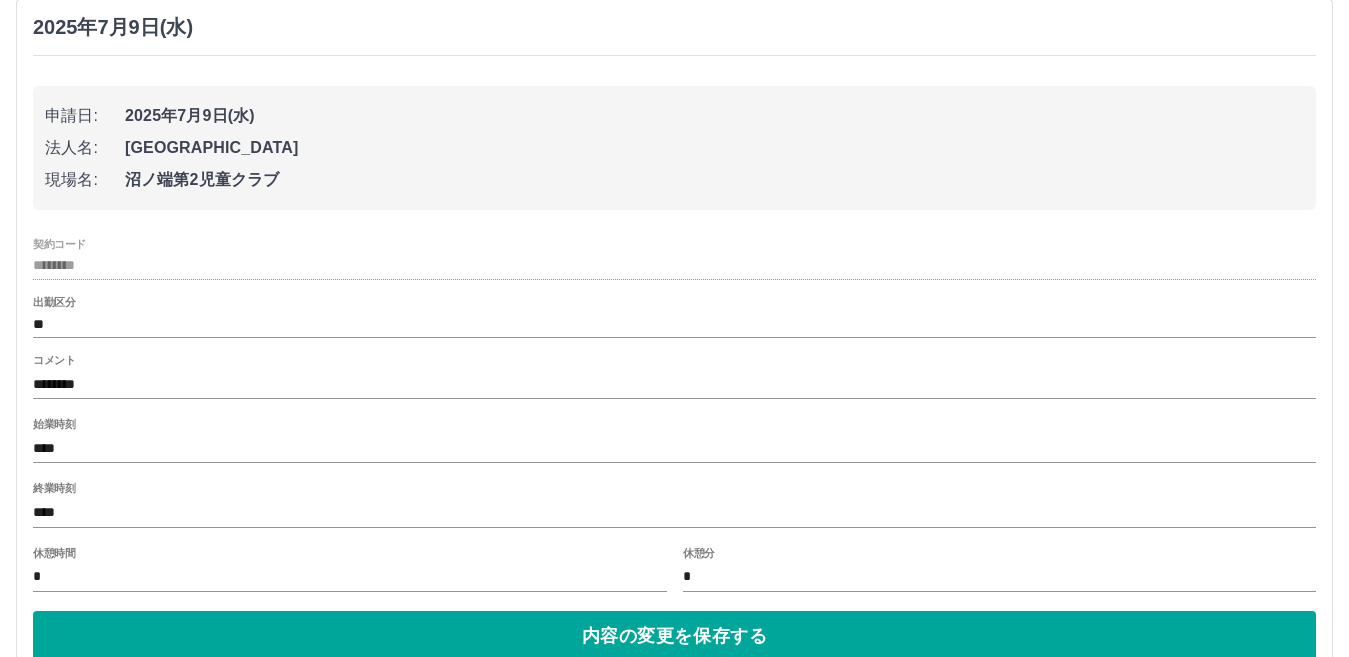 click on "始業時刻" at bounding box center [54, 424] 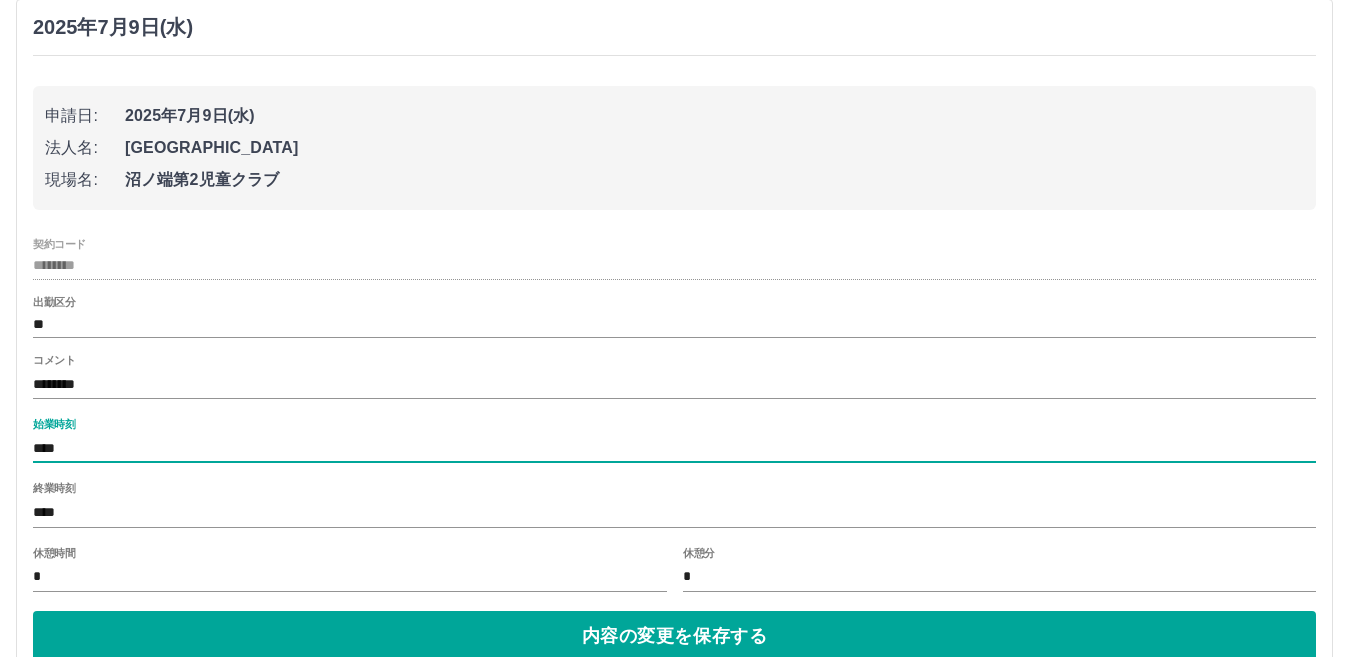 type on "****" 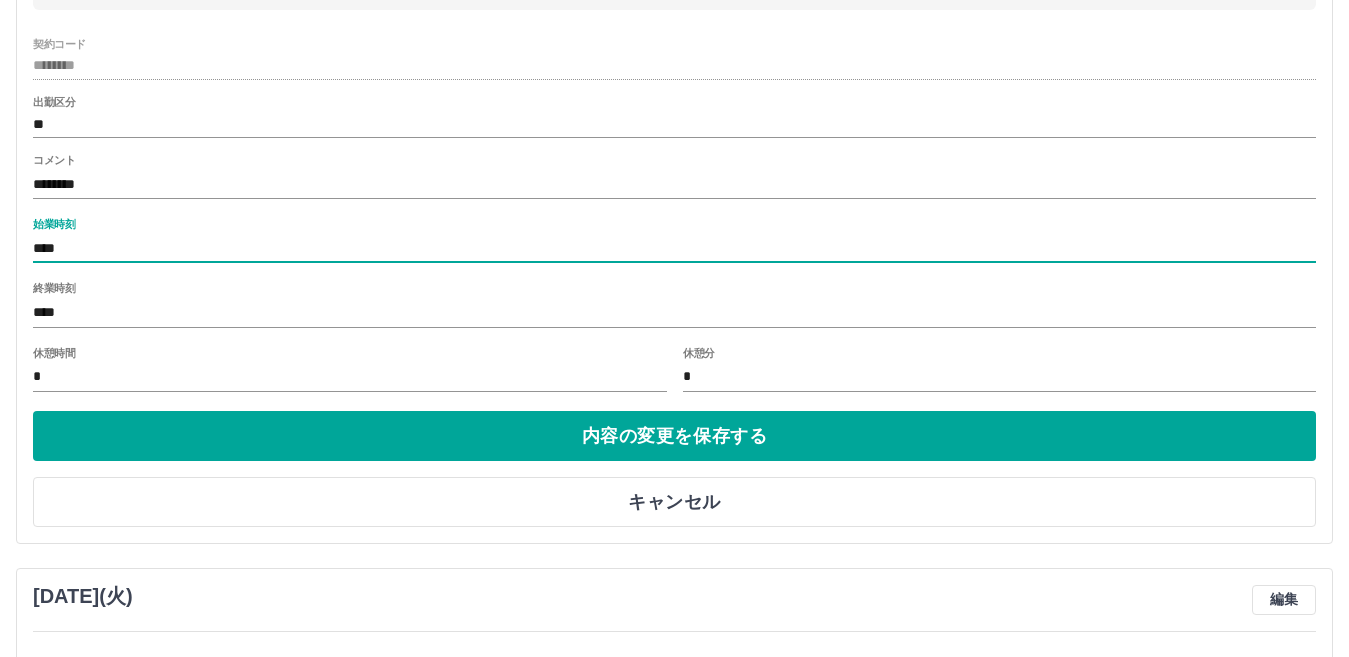 scroll, scrollTop: 907, scrollLeft: 0, axis: vertical 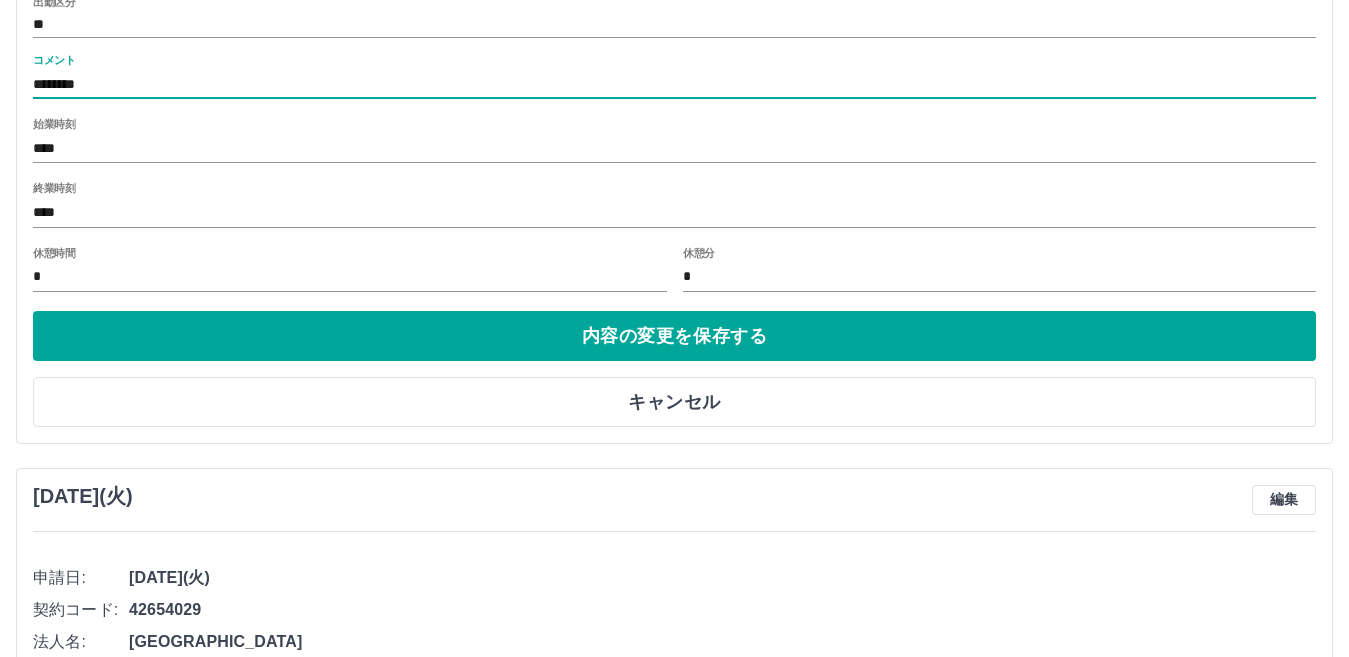 click on "********" at bounding box center (674, 84) 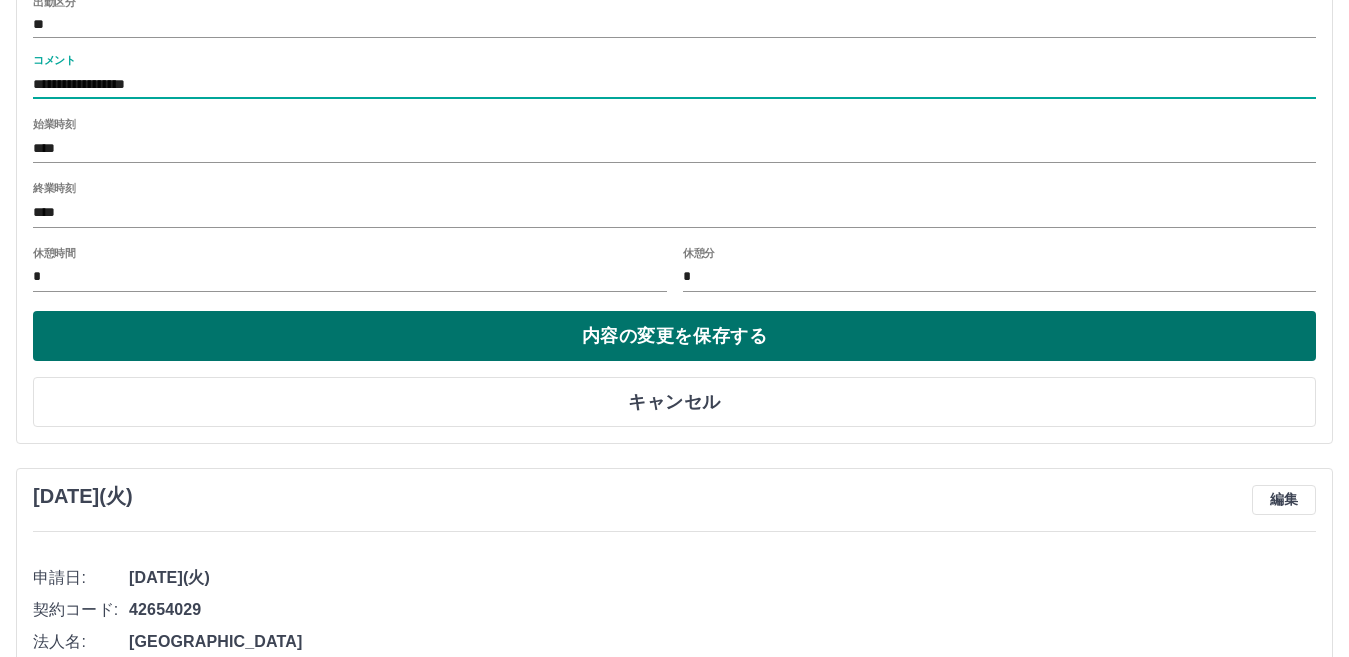 type on "**********" 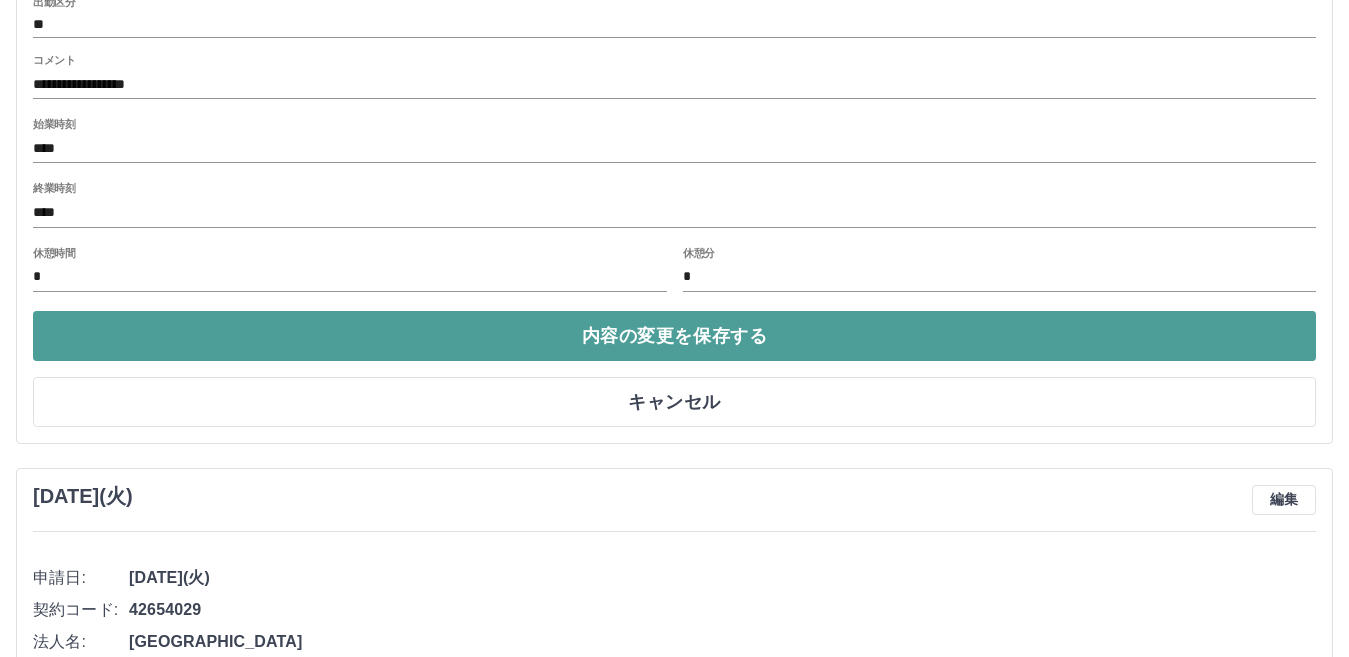 click on "内容の変更を保存する" at bounding box center (674, 336) 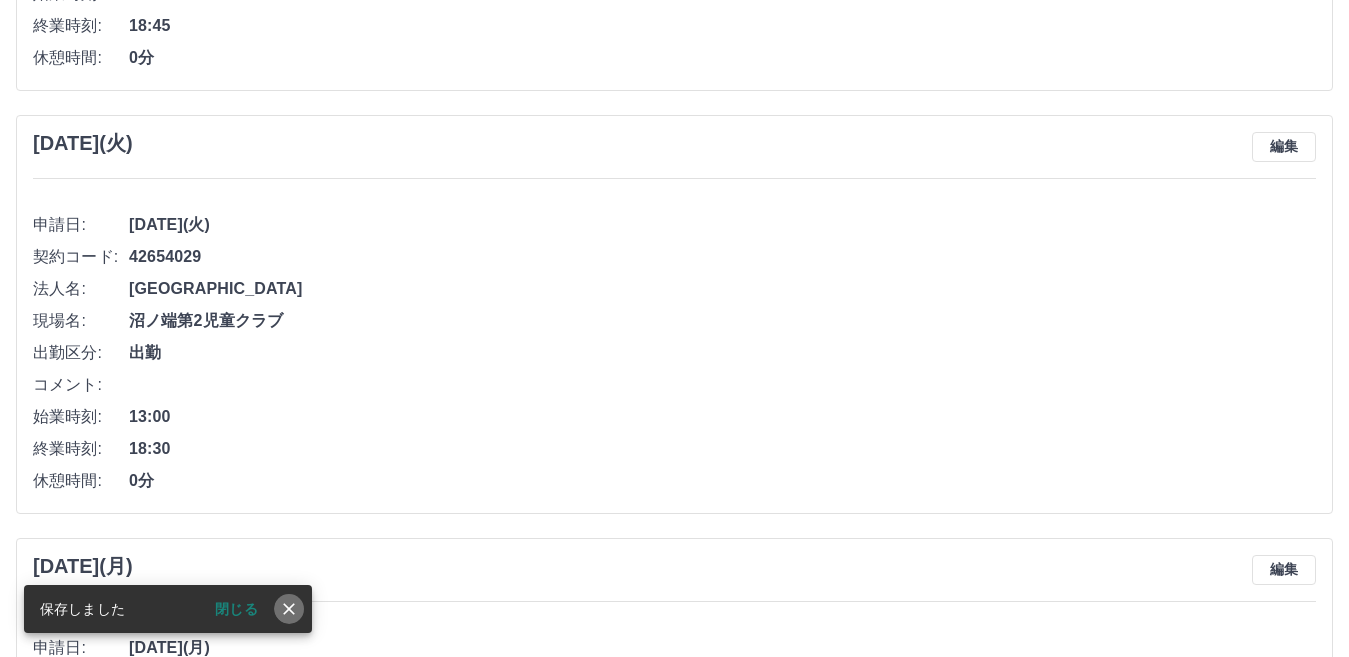 drag, startPoint x: 292, startPoint y: 611, endPoint x: 453, endPoint y: 544, distance: 174.38463 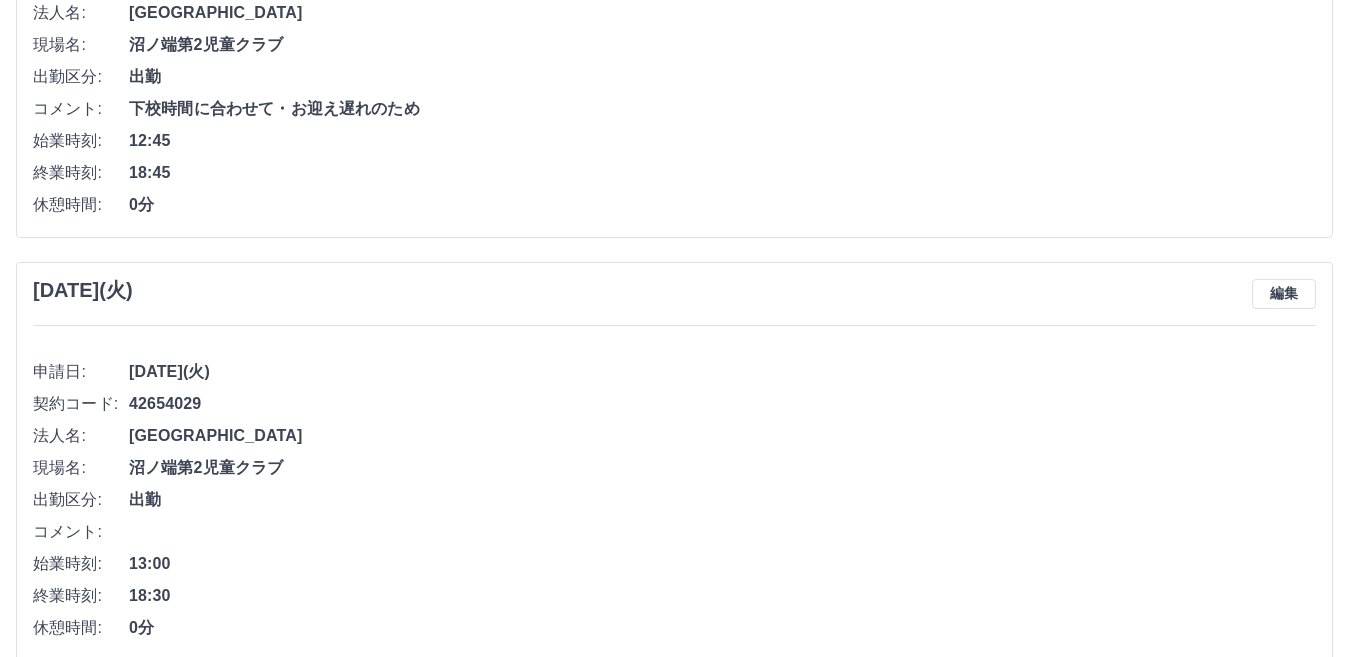 scroll, scrollTop: 614, scrollLeft: 0, axis: vertical 